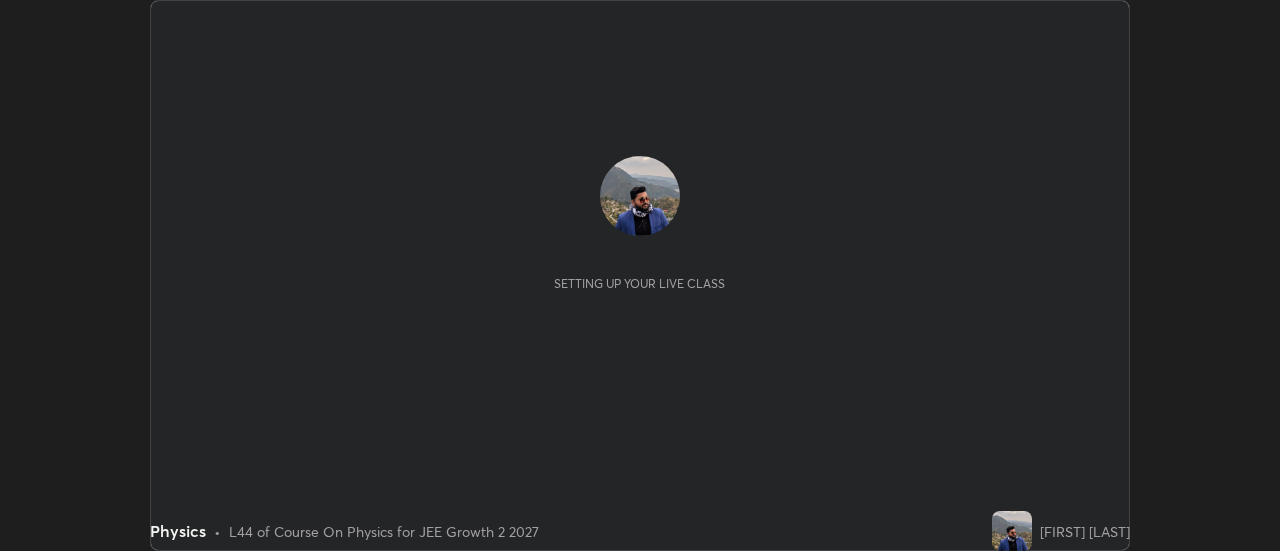 scroll, scrollTop: 0, scrollLeft: 0, axis: both 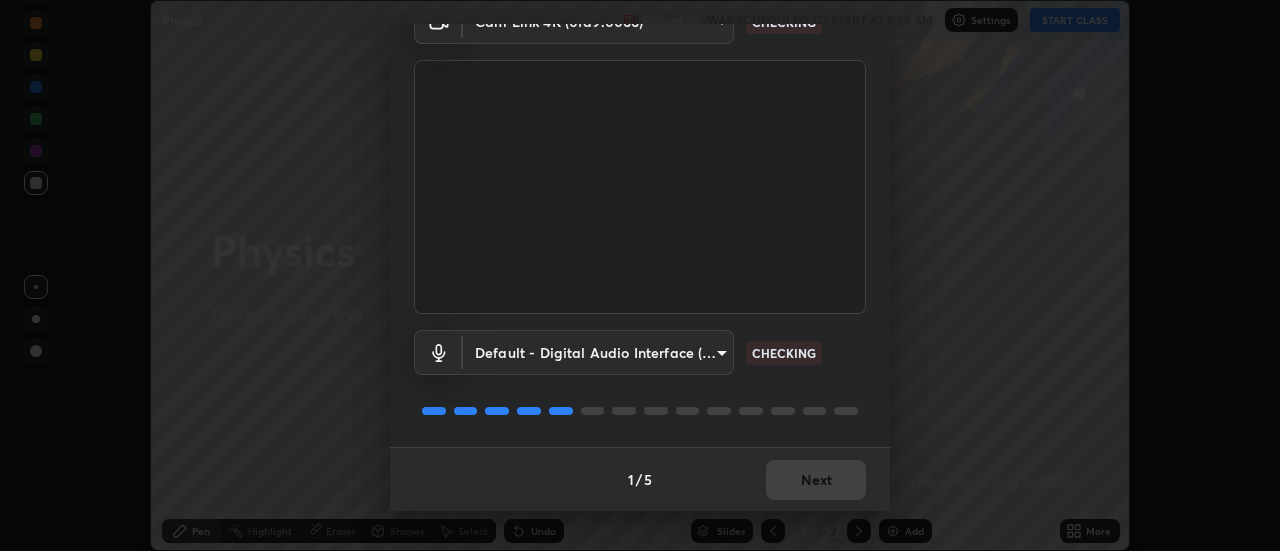 click on "1 / 5 Next" at bounding box center [640, 479] 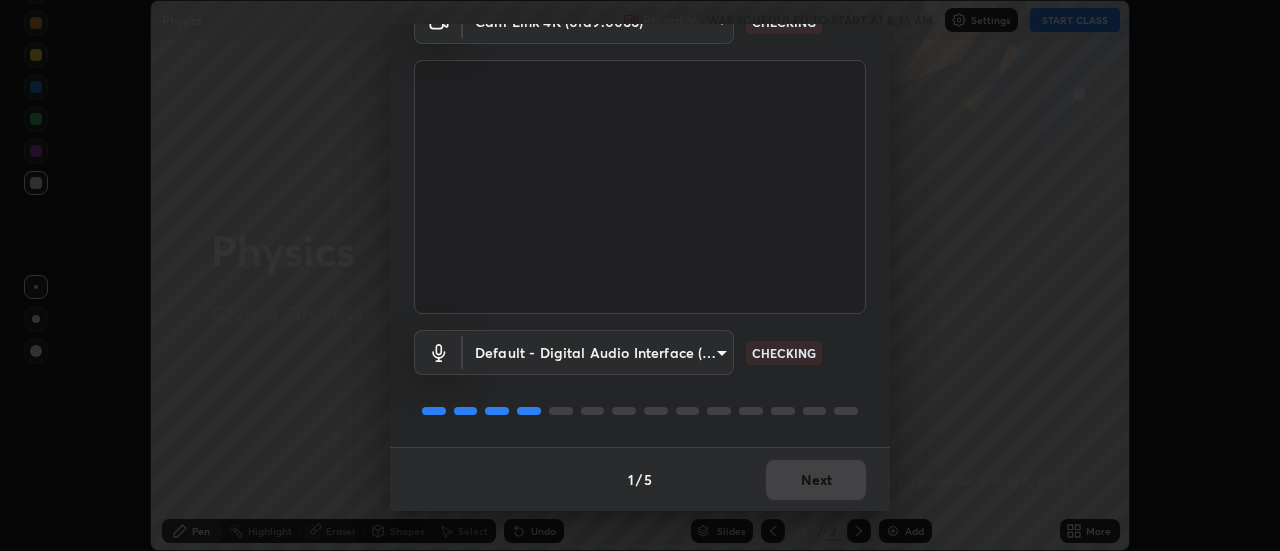click on "1 / 5 Next" at bounding box center [640, 479] 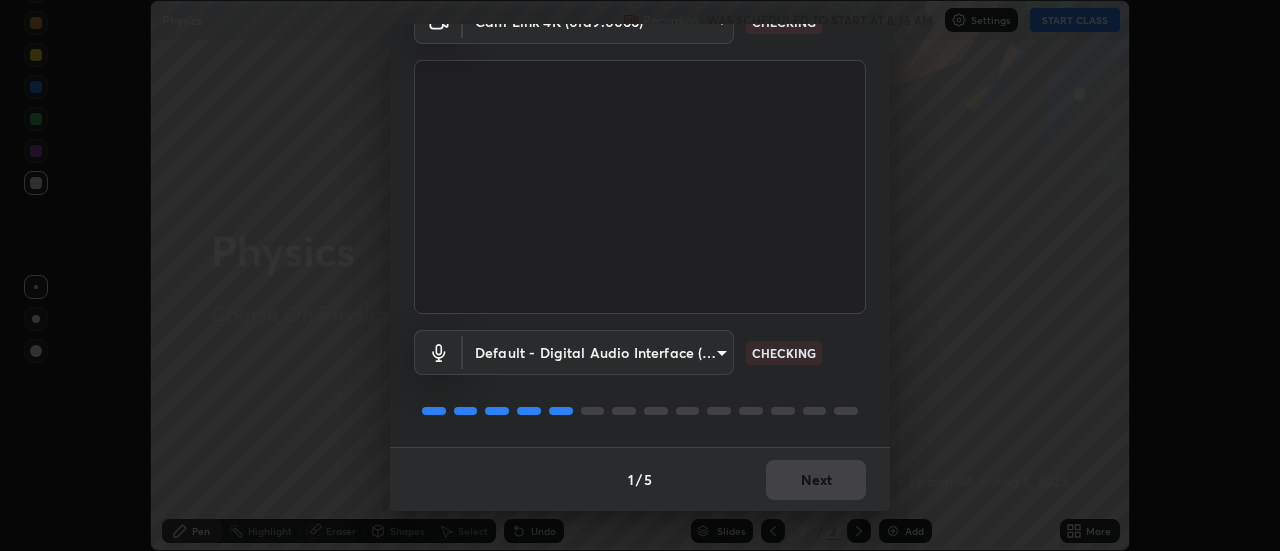 click on "1 / 5 Next" at bounding box center [640, 479] 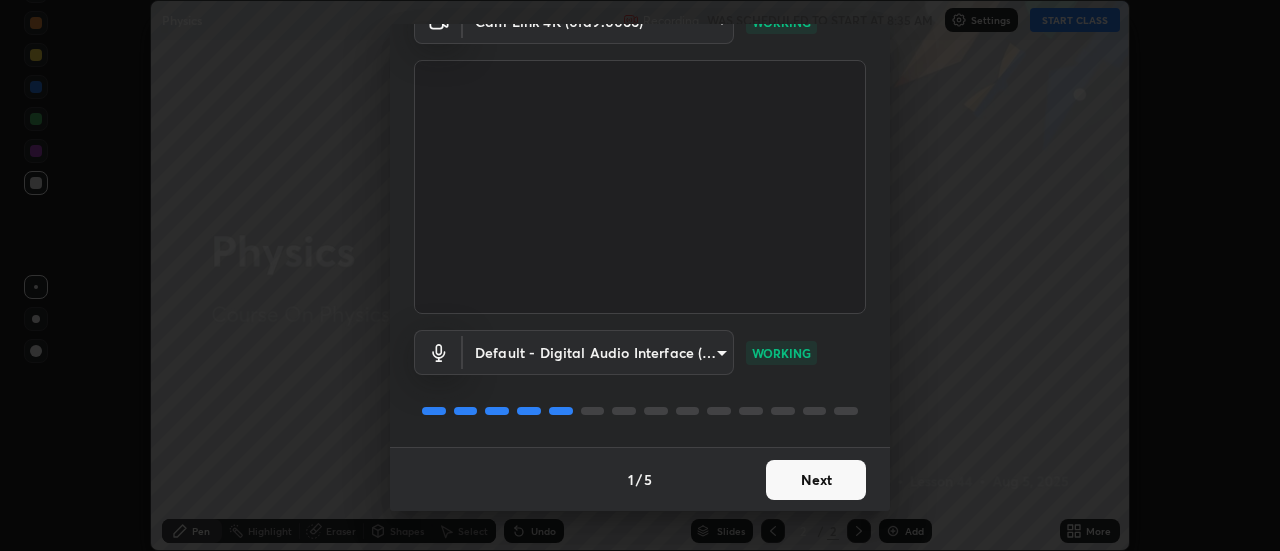 click on "Next" at bounding box center [816, 480] 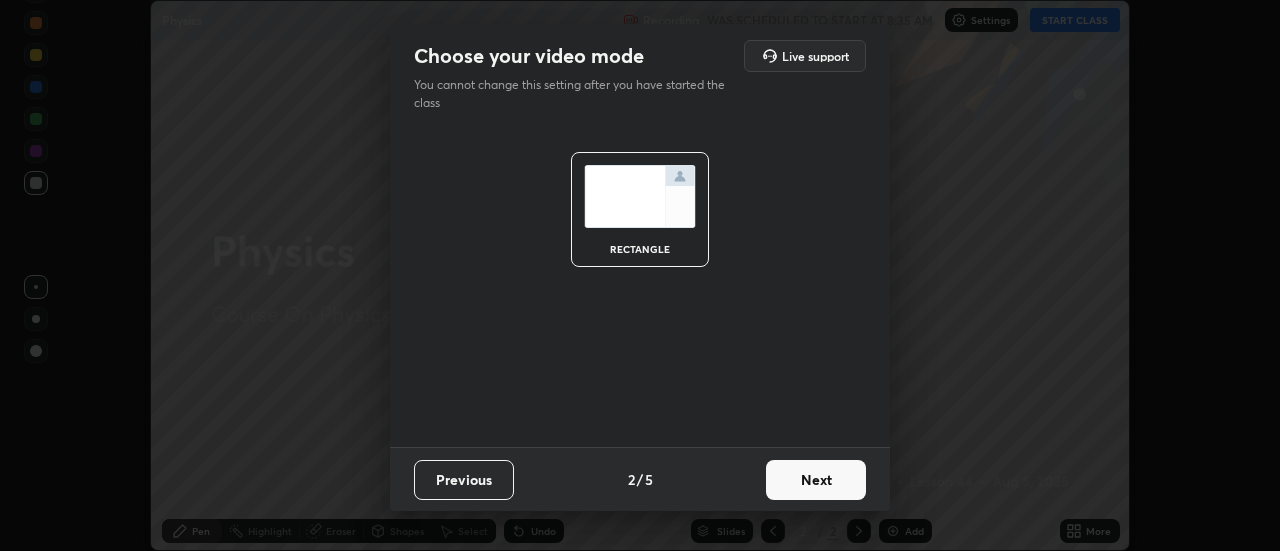 click on "Next" at bounding box center (816, 480) 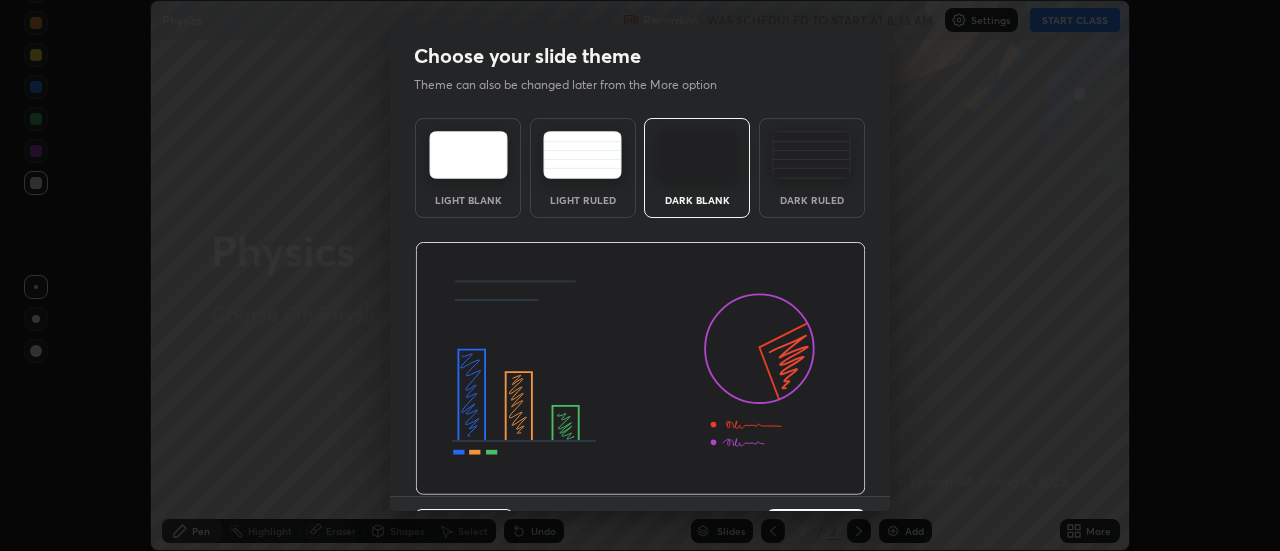 click at bounding box center (640, 369) 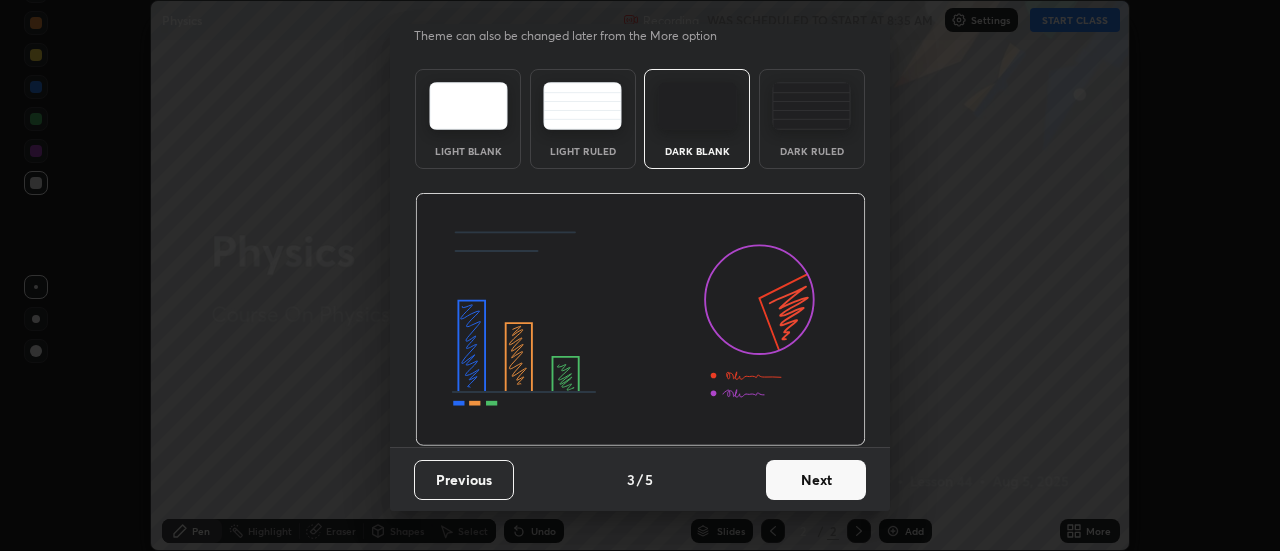 click on "Next" at bounding box center [816, 480] 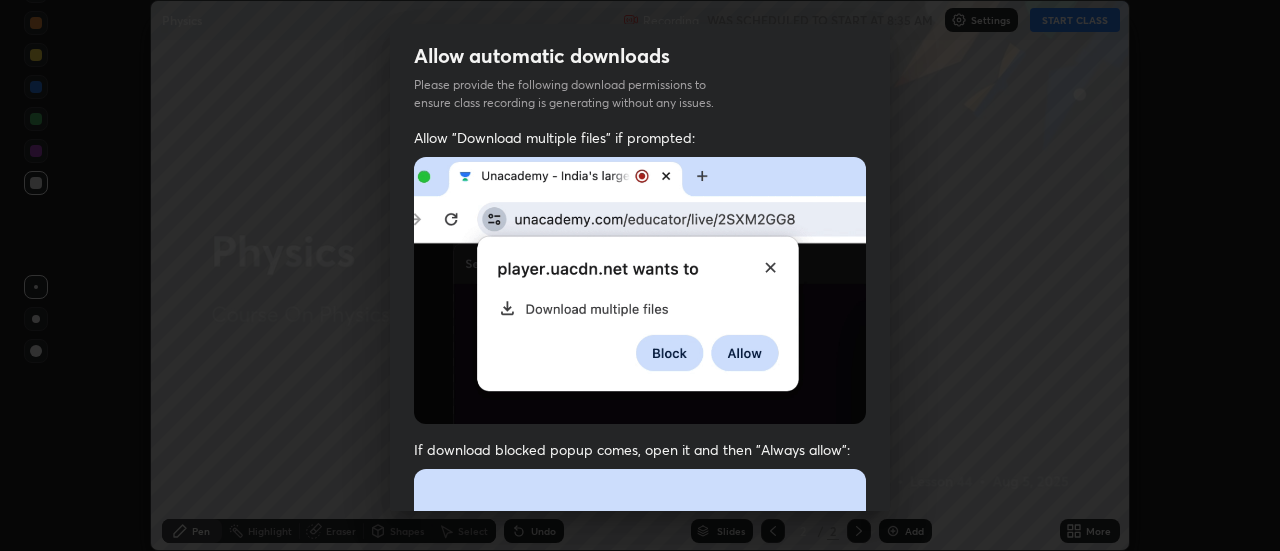click at bounding box center [640, 687] 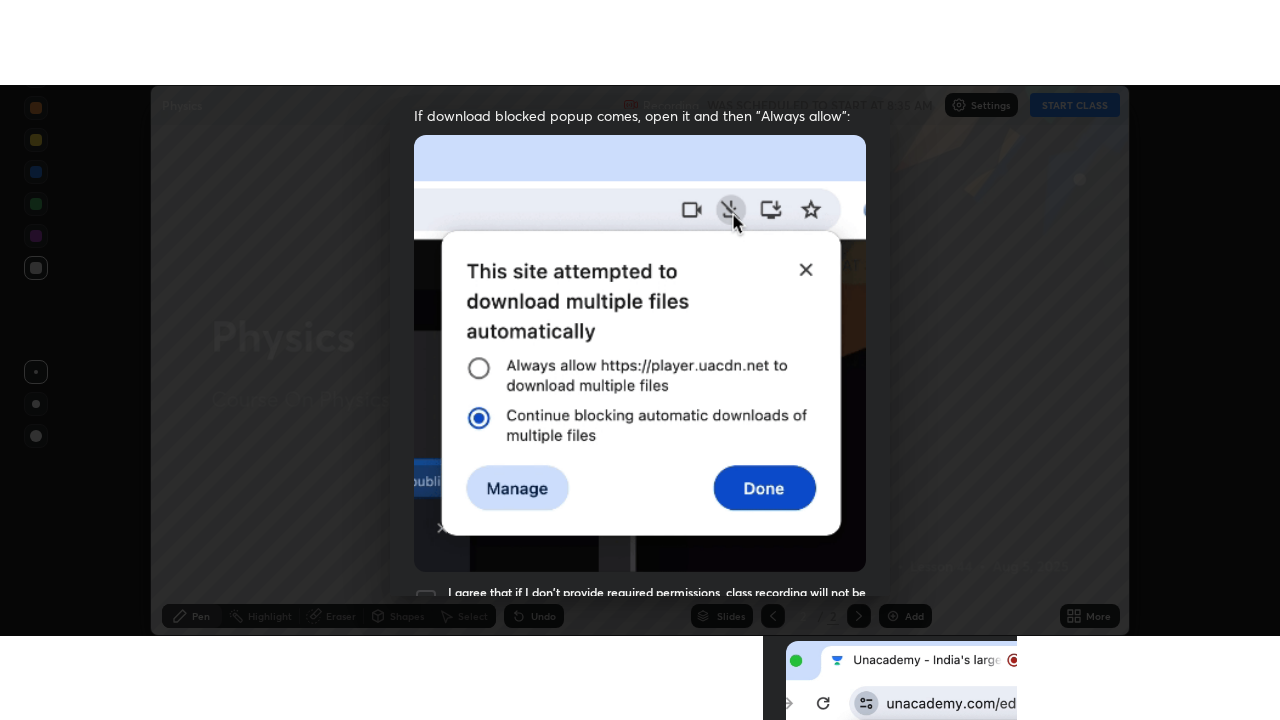 scroll, scrollTop: 513, scrollLeft: 0, axis: vertical 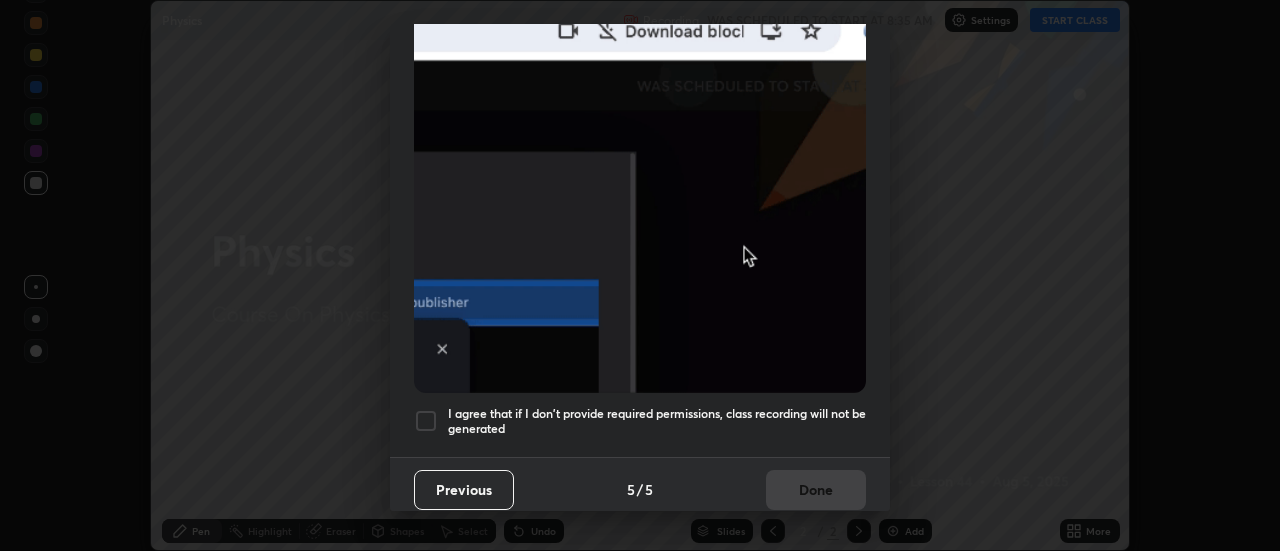 click at bounding box center [426, 421] 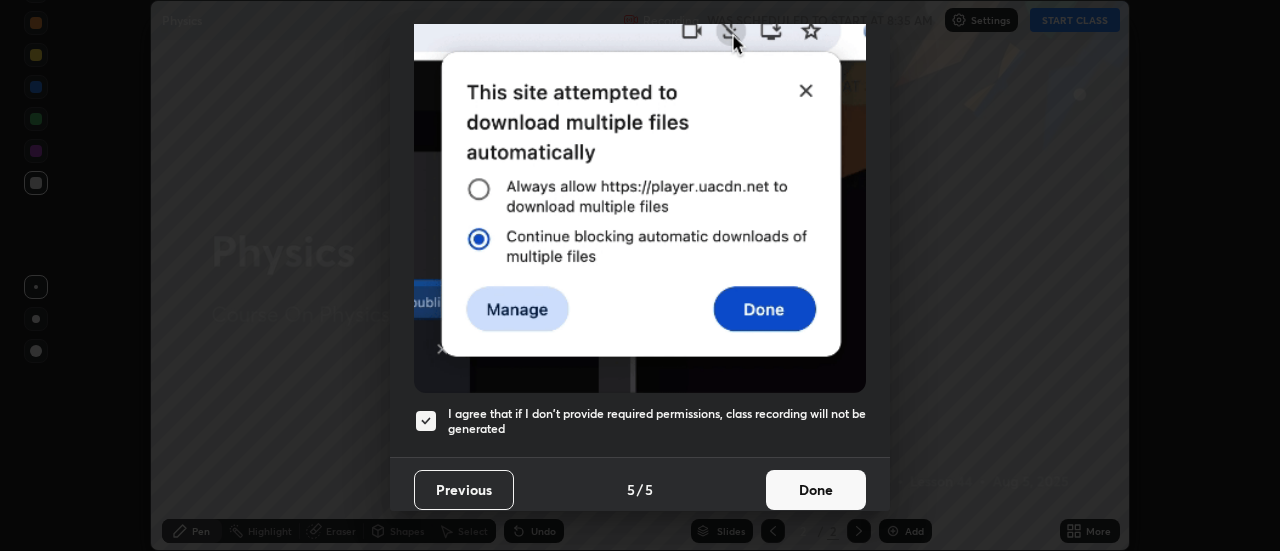 click on "Done" at bounding box center (816, 490) 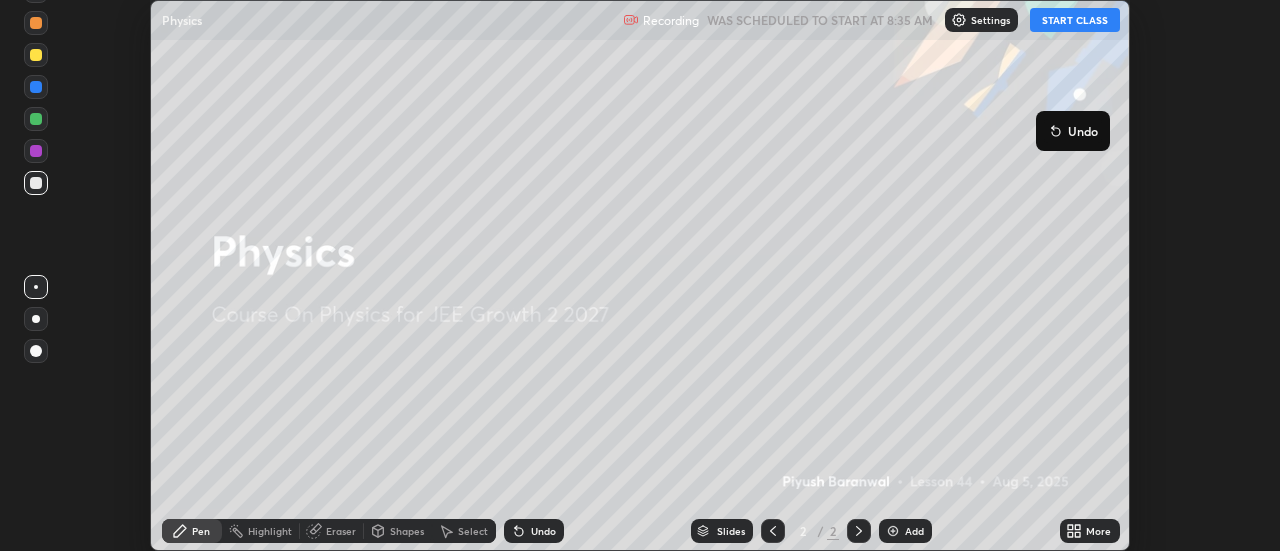 click on "START CLASS" at bounding box center [1075, 20] 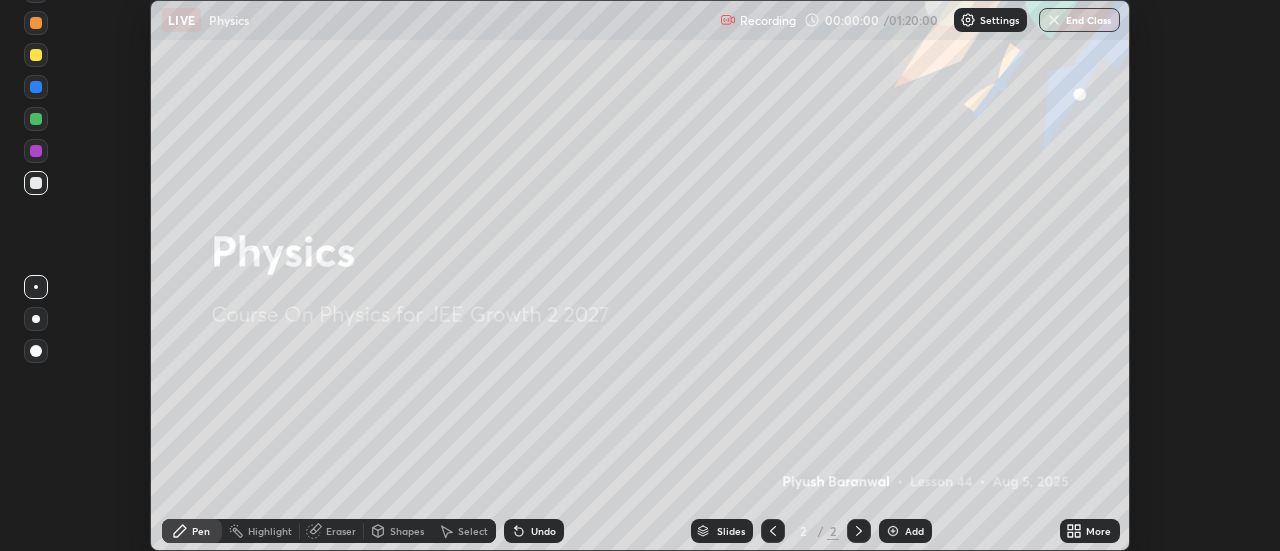 click on "Add" at bounding box center (905, 531) 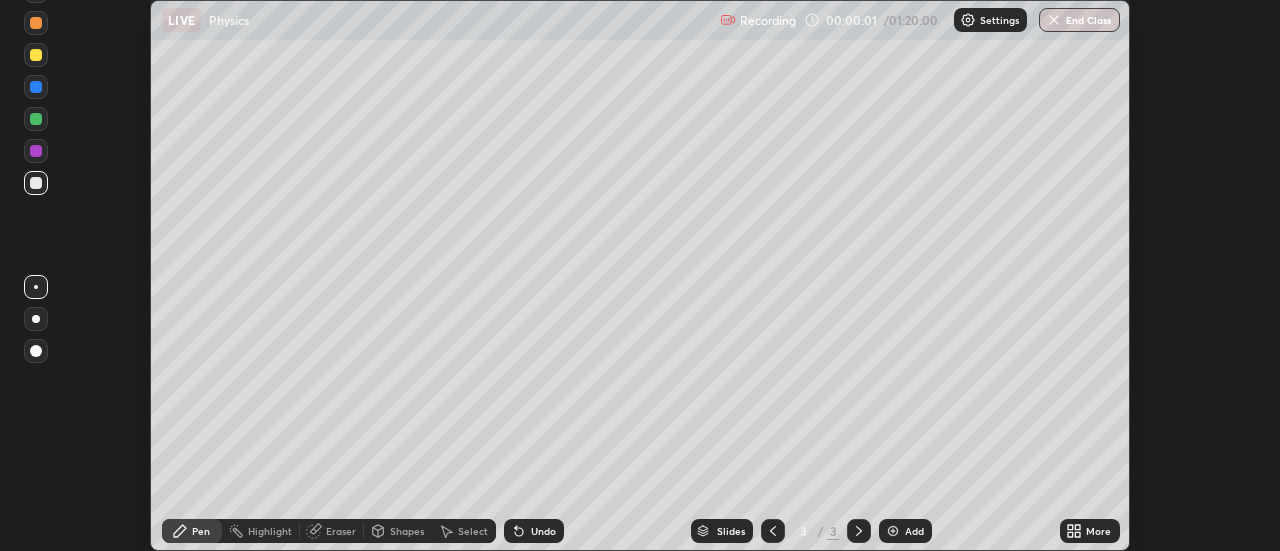 click 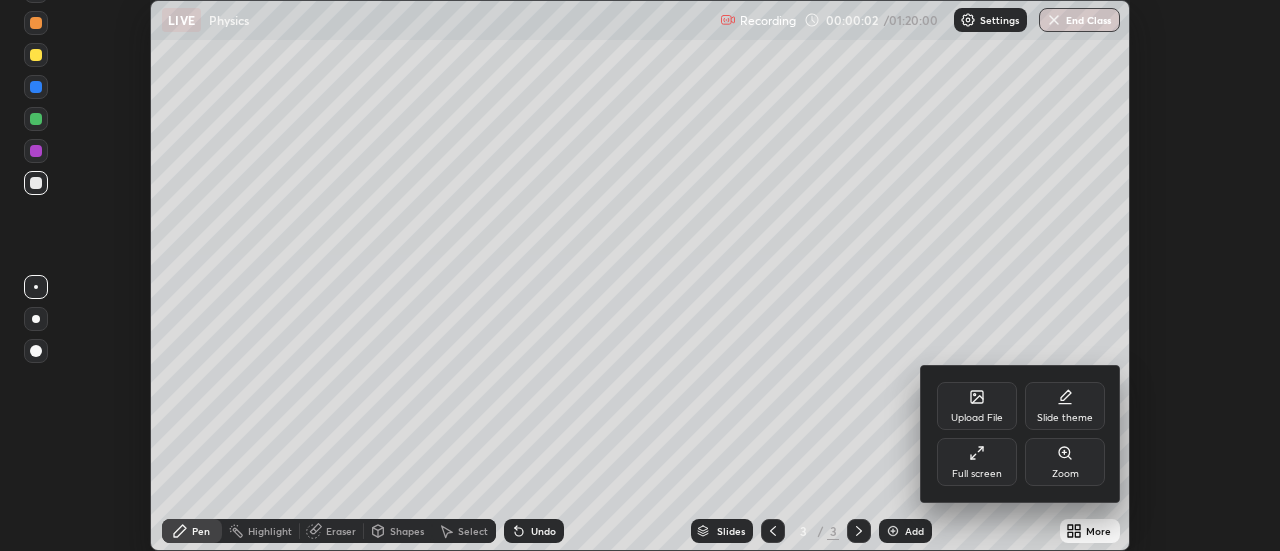 click on "Full screen" at bounding box center [977, 462] 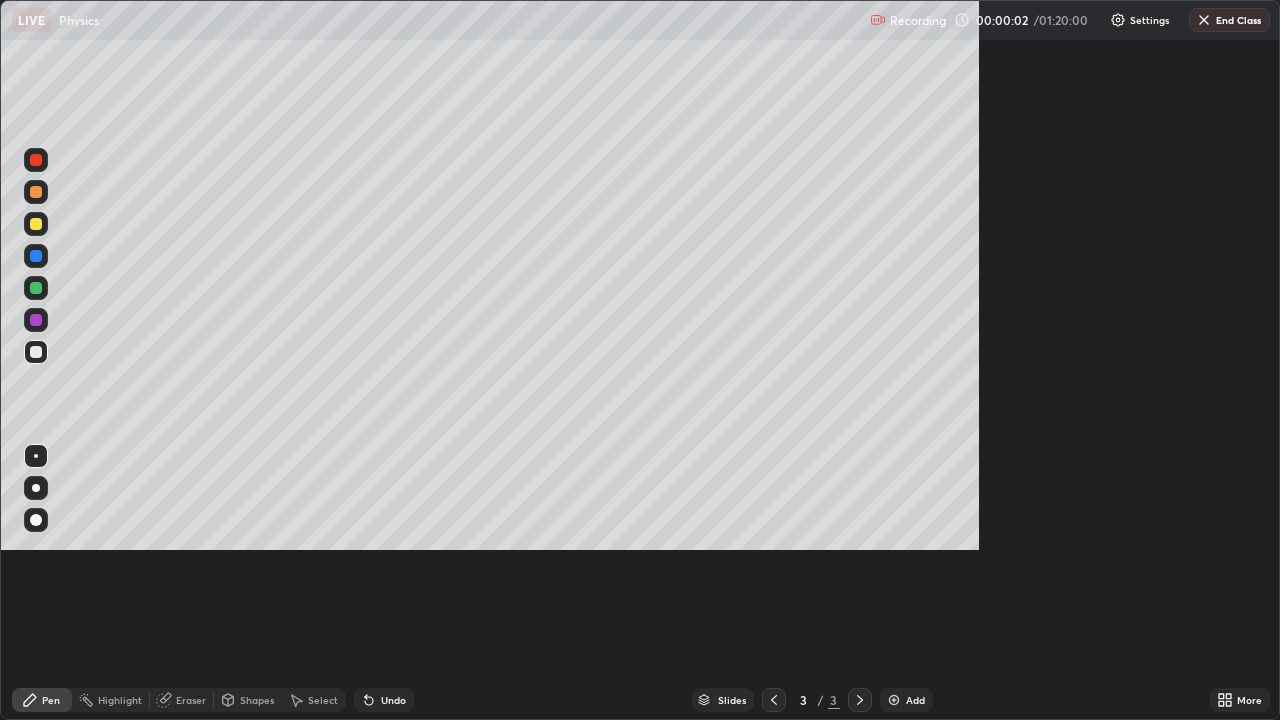 scroll, scrollTop: 99280, scrollLeft: 98720, axis: both 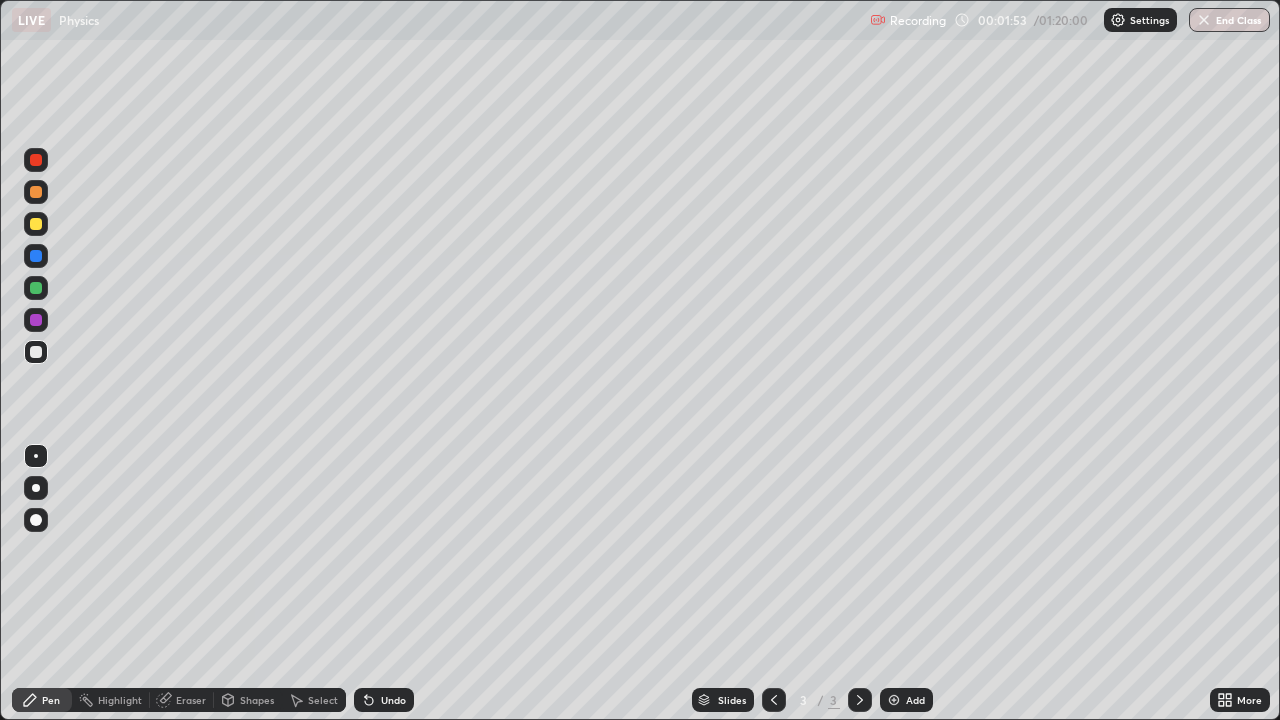 click at bounding box center [36, 224] 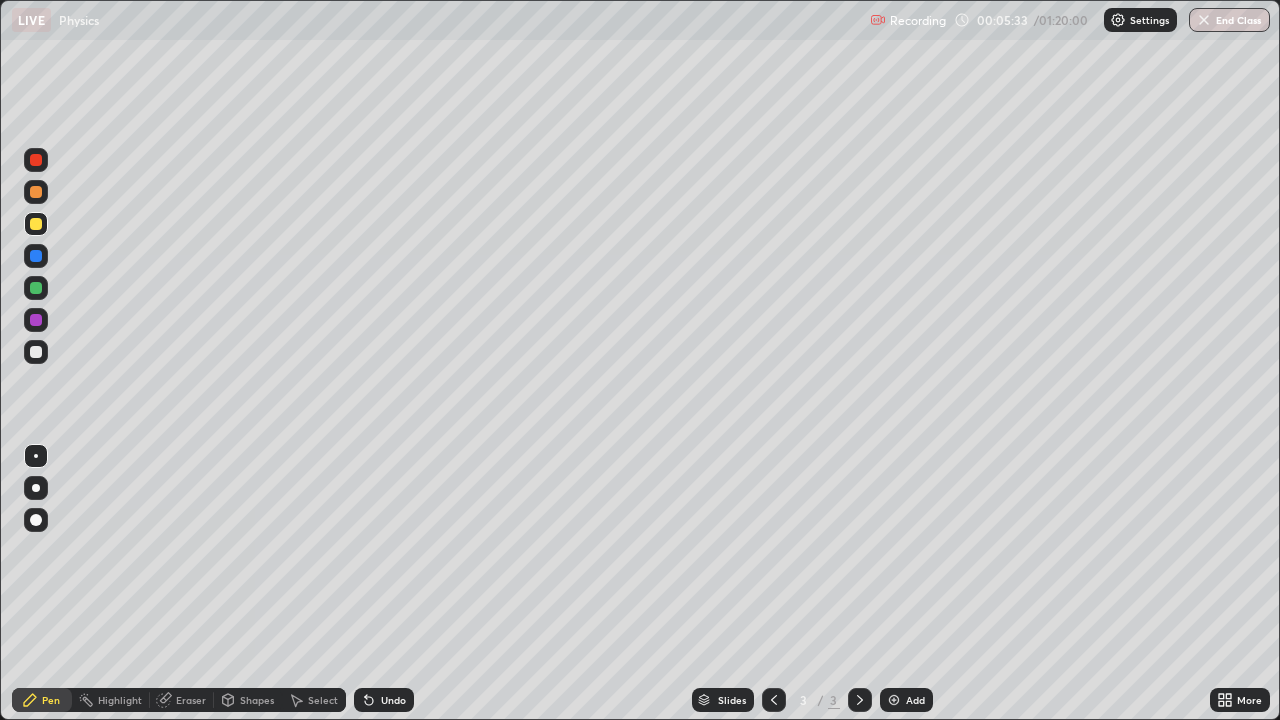 click 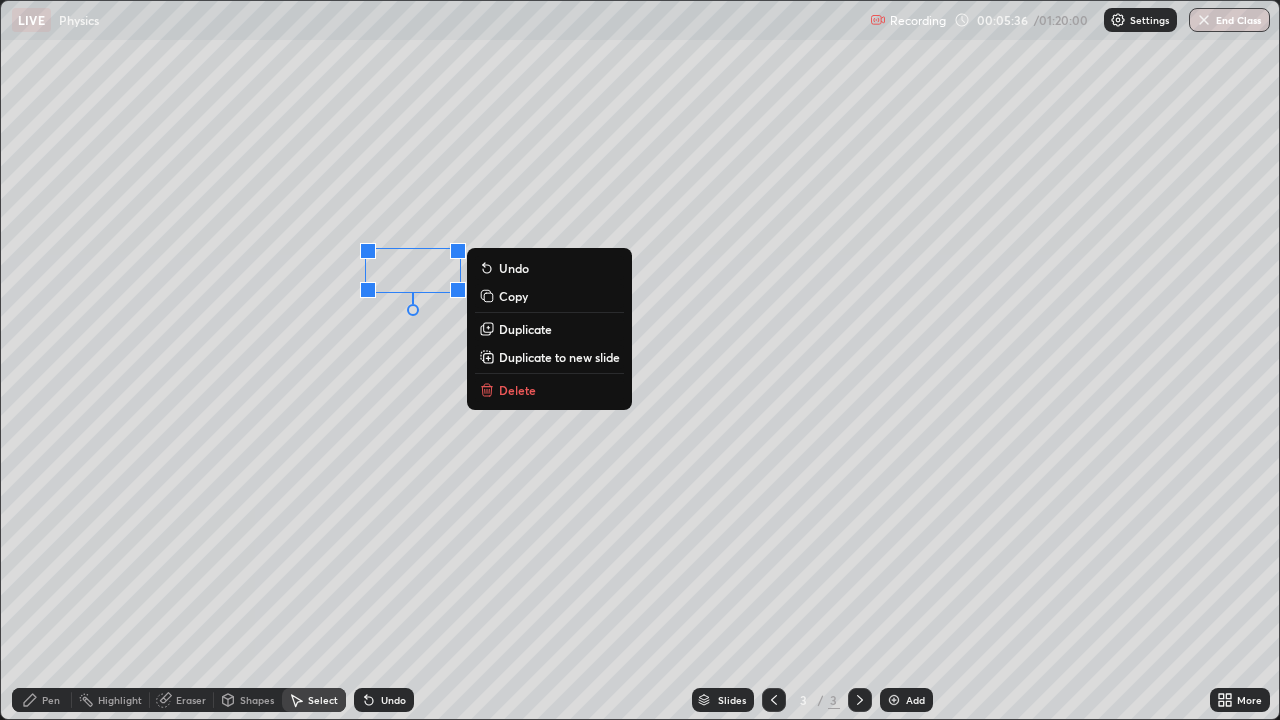 click on "Delete" at bounding box center [517, 390] 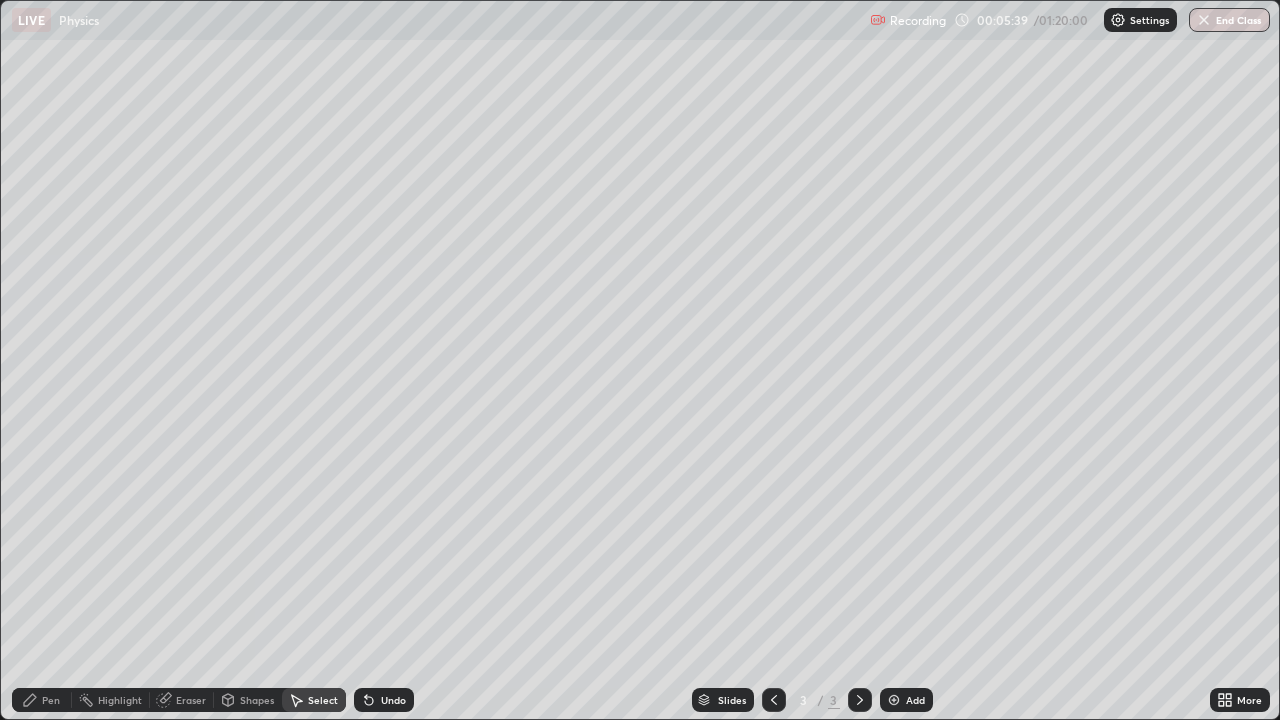 click on "Pen" at bounding box center [51, 700] 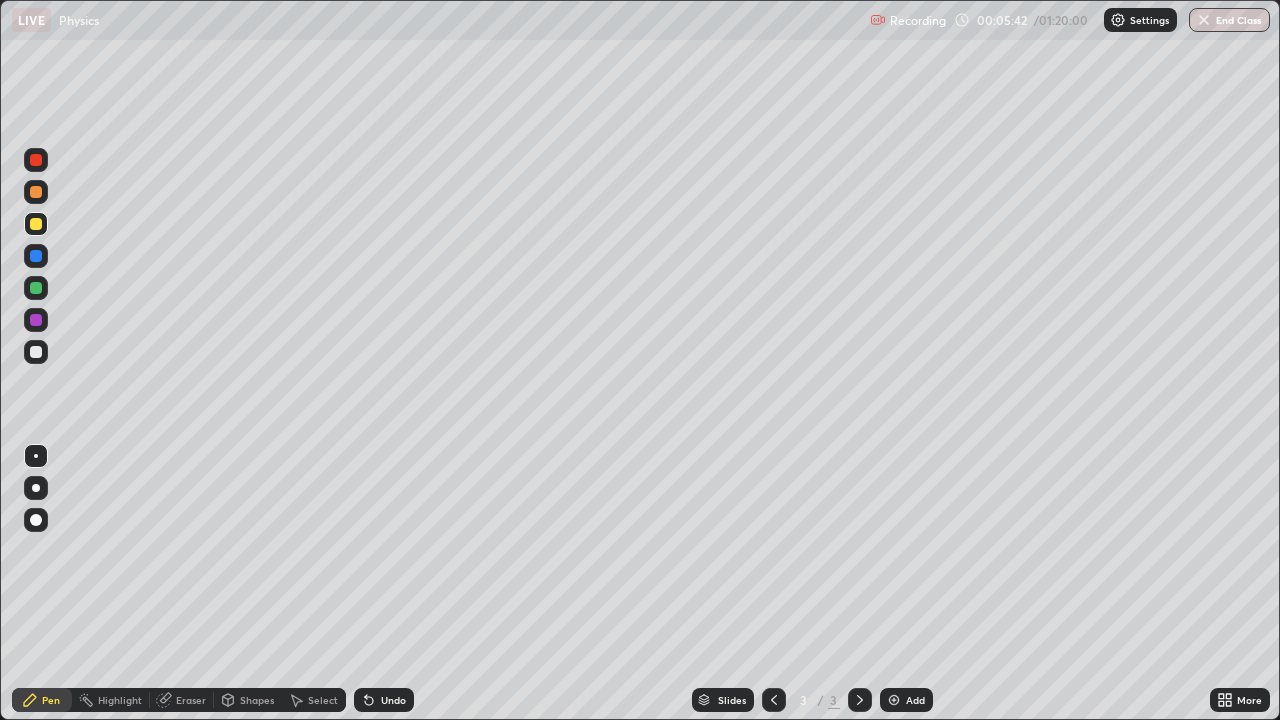 click at bounding box center (36, 288) 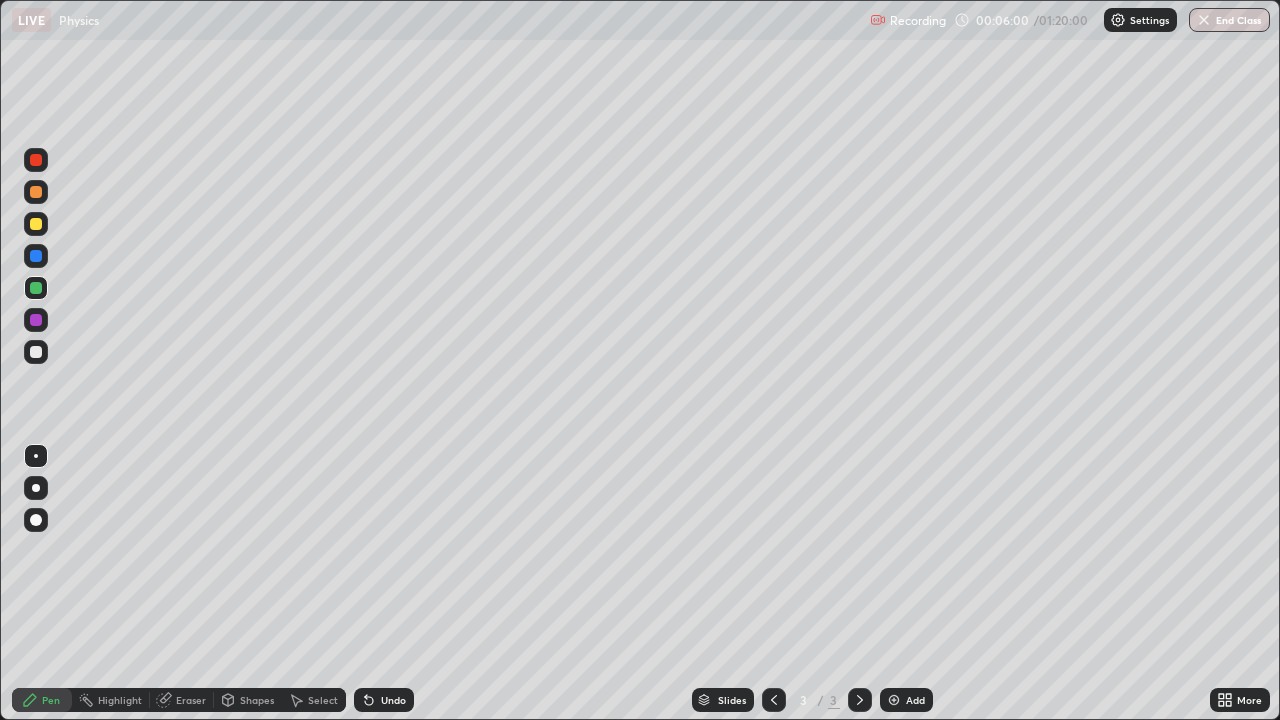 click at bounding box center [36, 352] 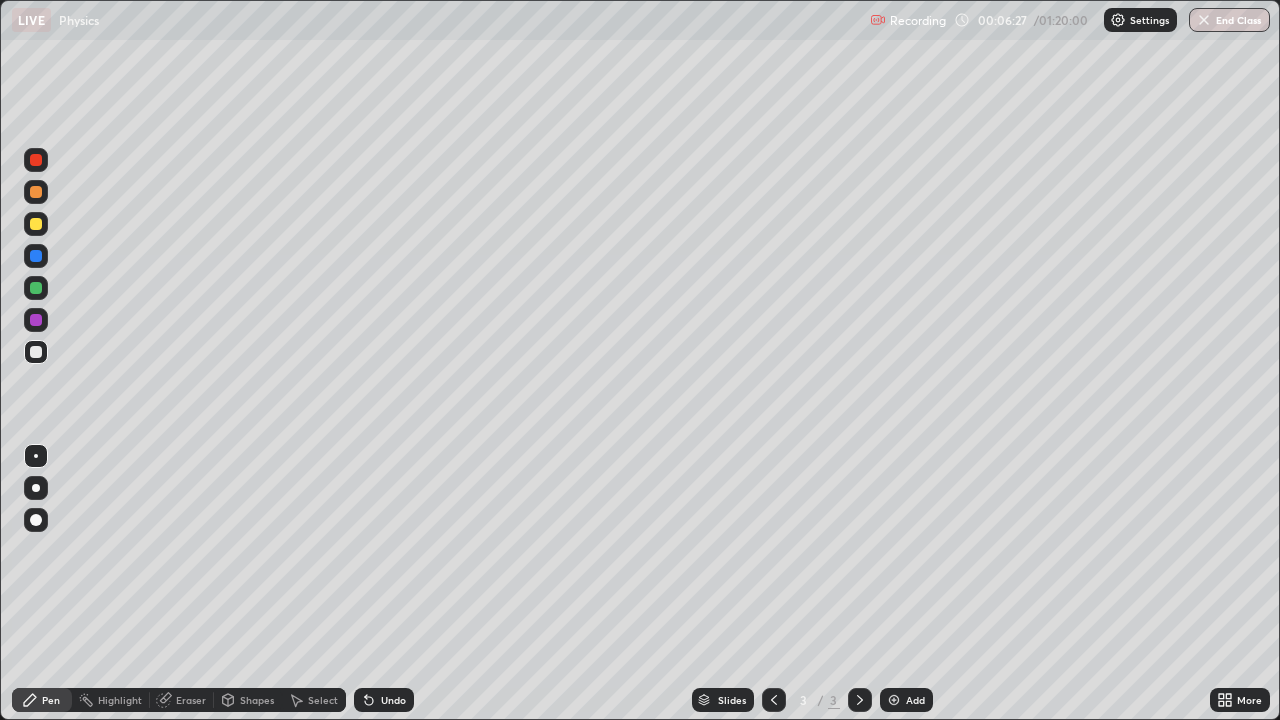 click on "Shapes" at bounding box center (248, 700) 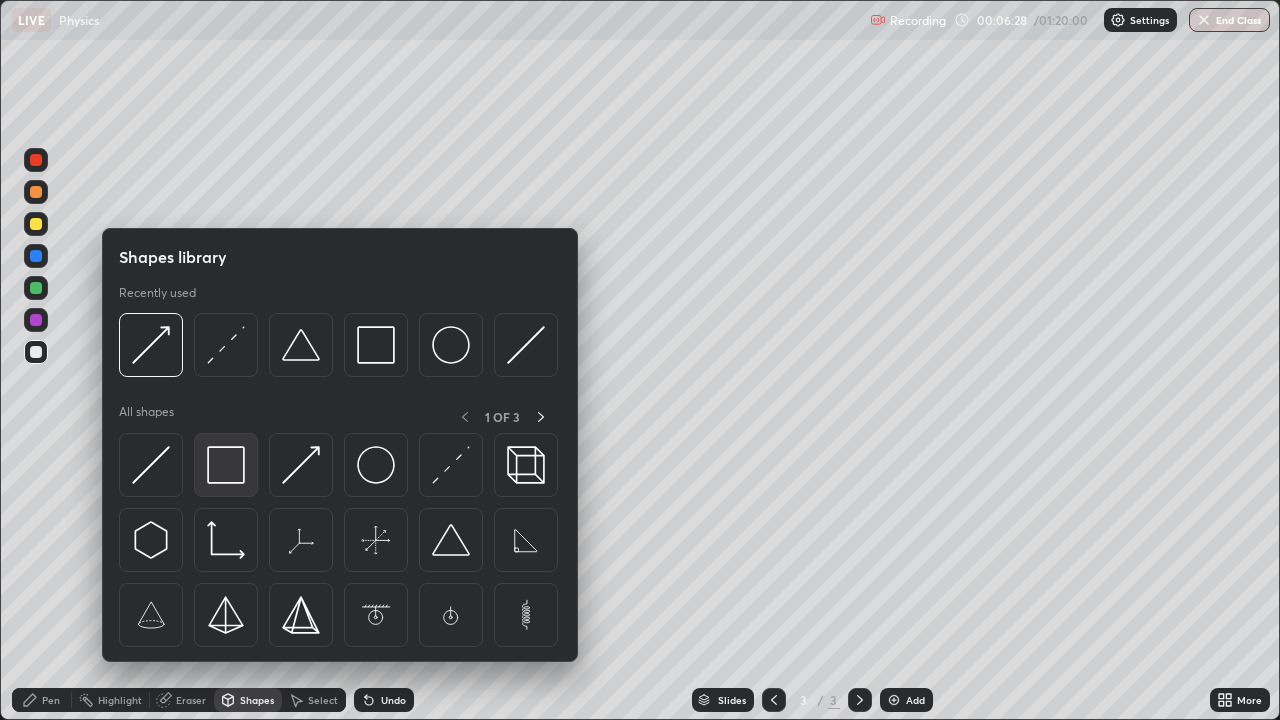 click at bounding box center [226, 465] 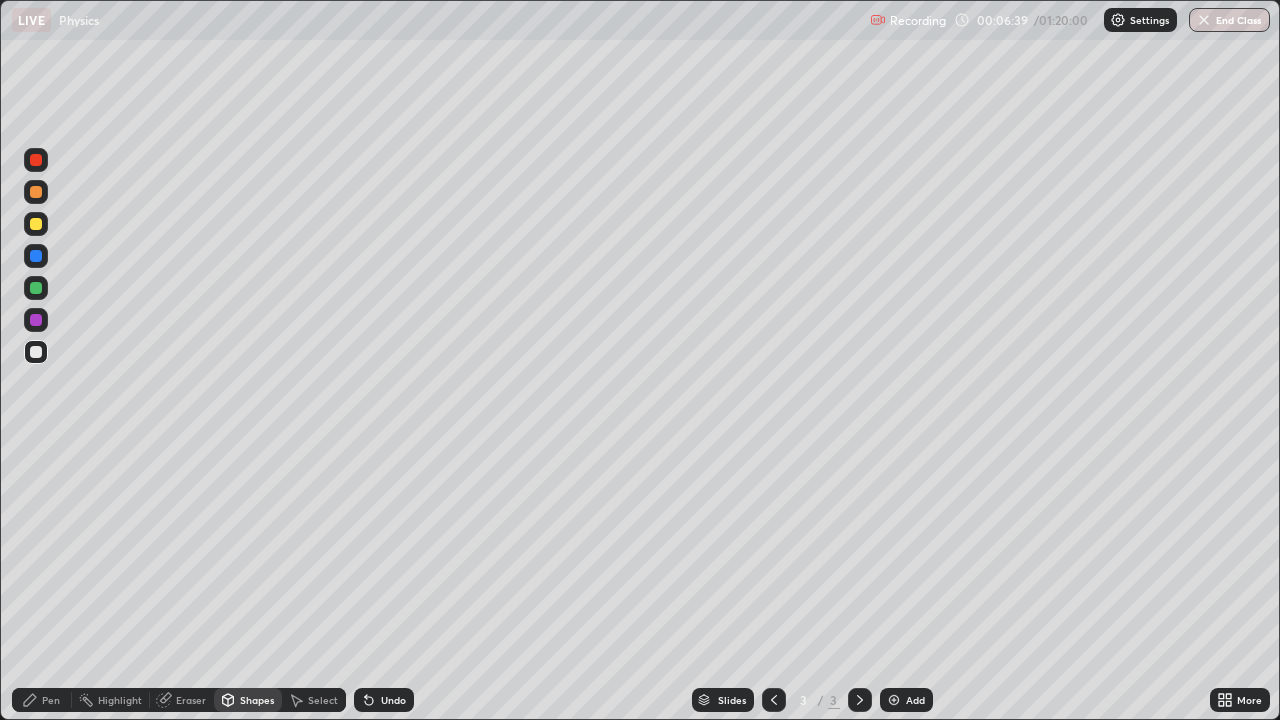 click on "Select" at bounding box center [314, 700] 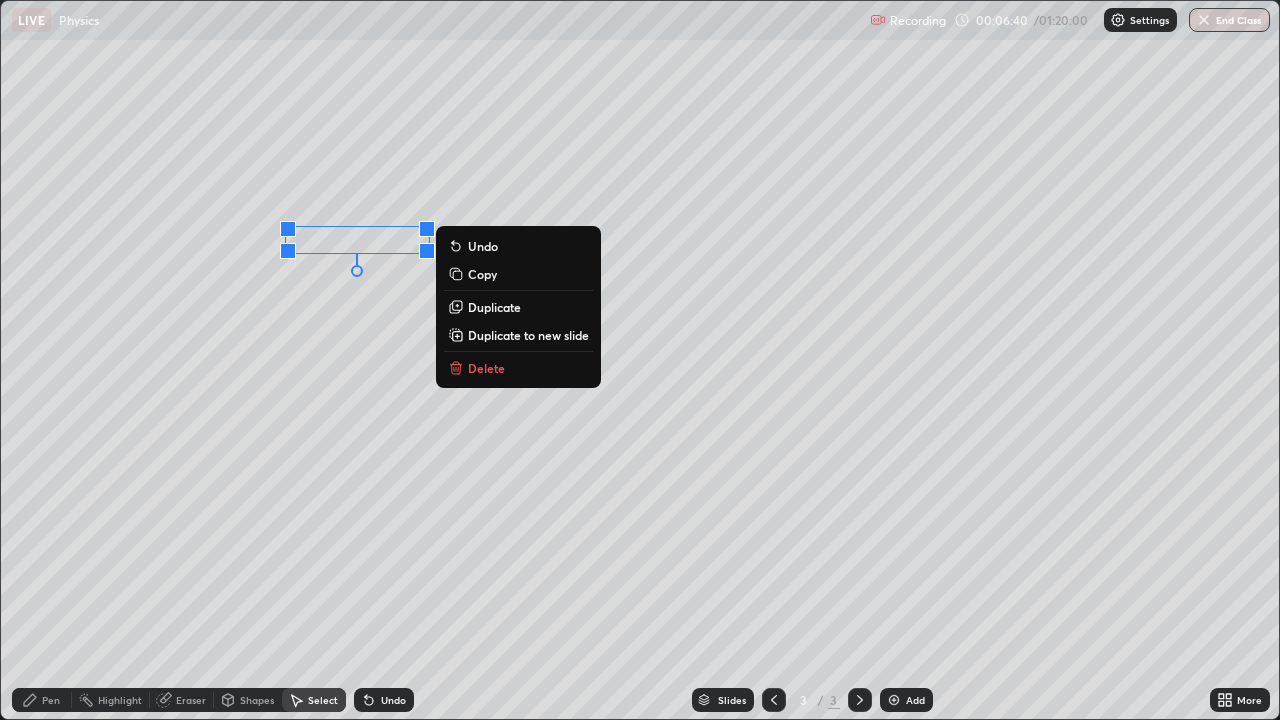 click on "Duplicate" at bounding box center (494, 307) 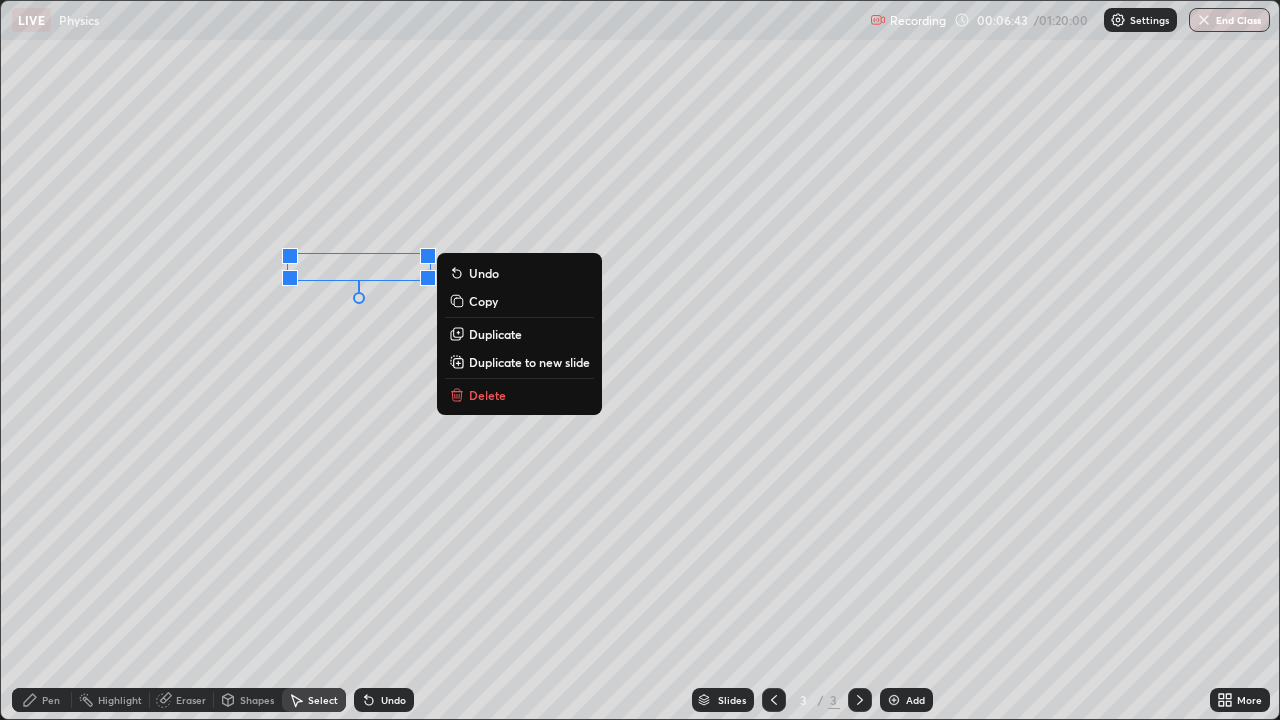click on "Duplicate" at bounding box center (495, 334) 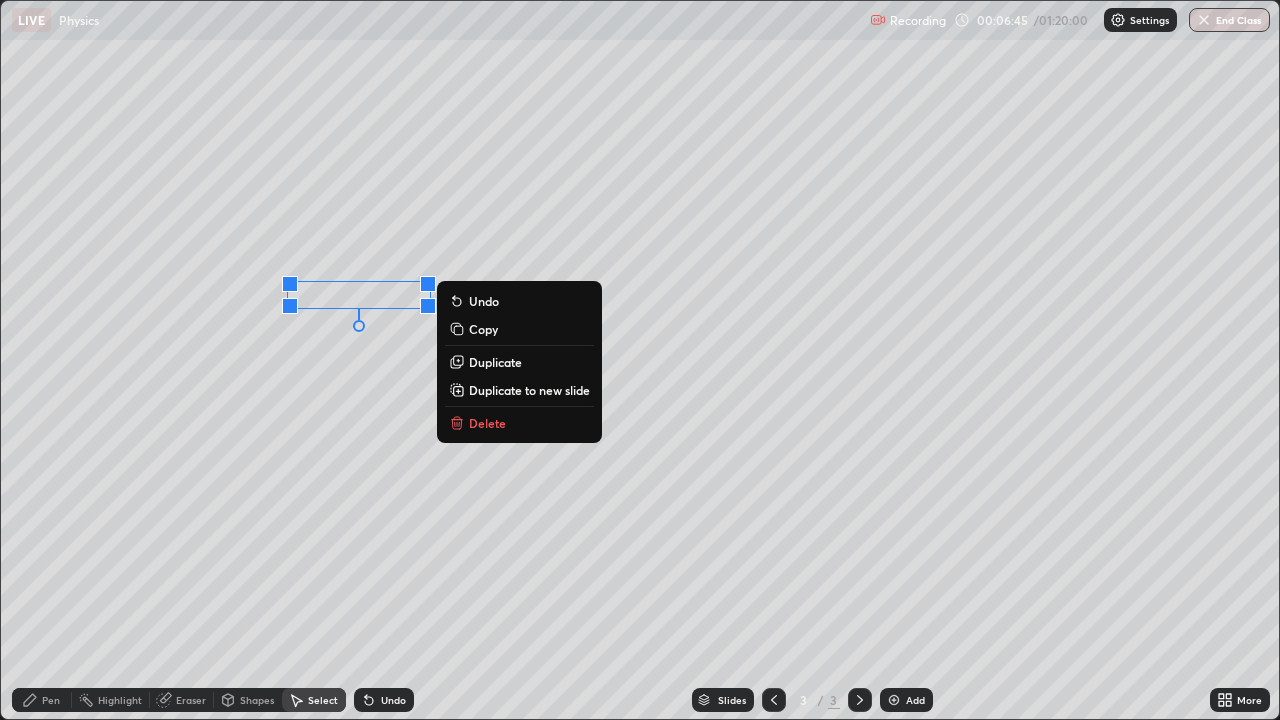 click on "Duplicate" at bounding box center [495, 362] 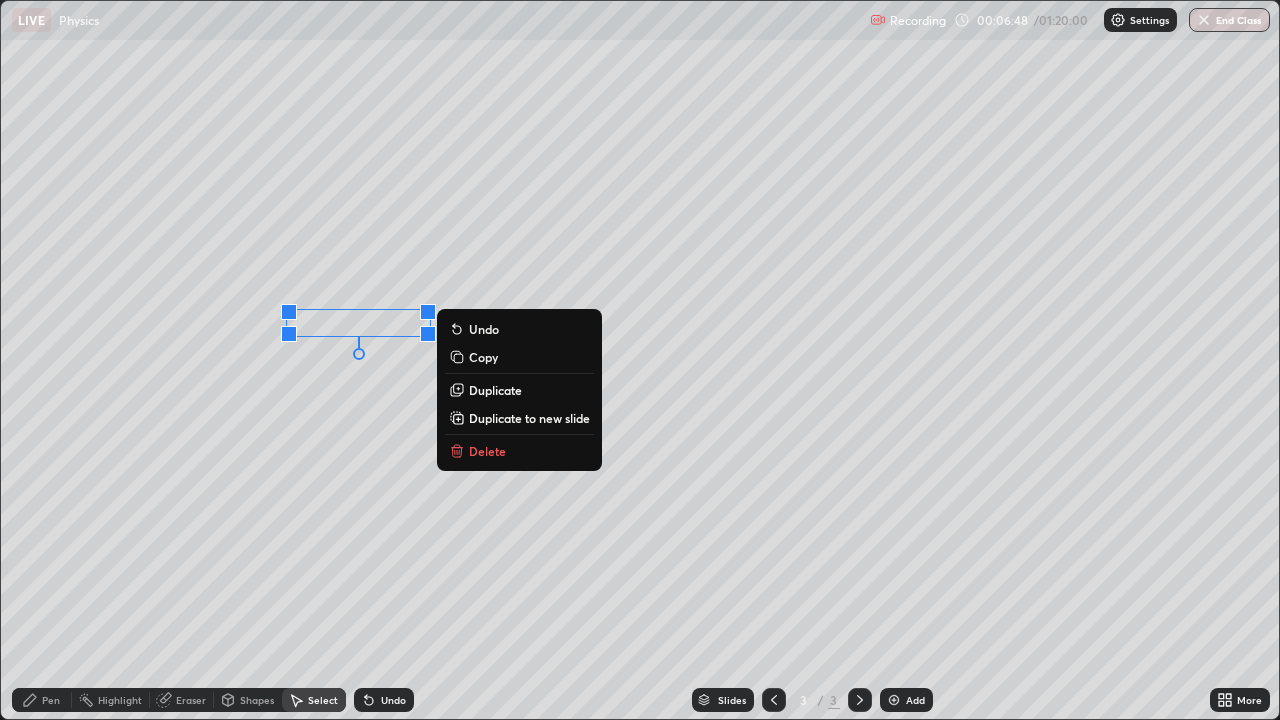 click on "0 ° Undo Copy Duplicate Duplicate to new slide Delete" at bounding box center [640, 360] 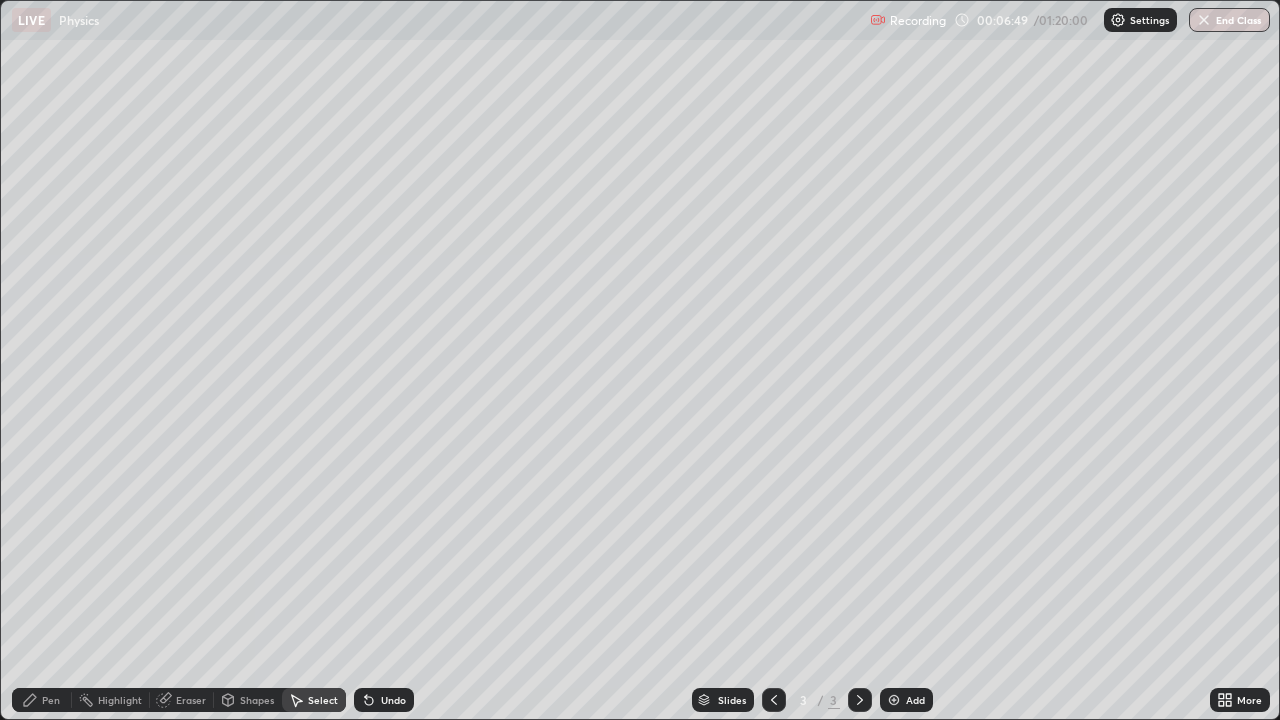 click on "Eraser" at bounding box center [191, 700] 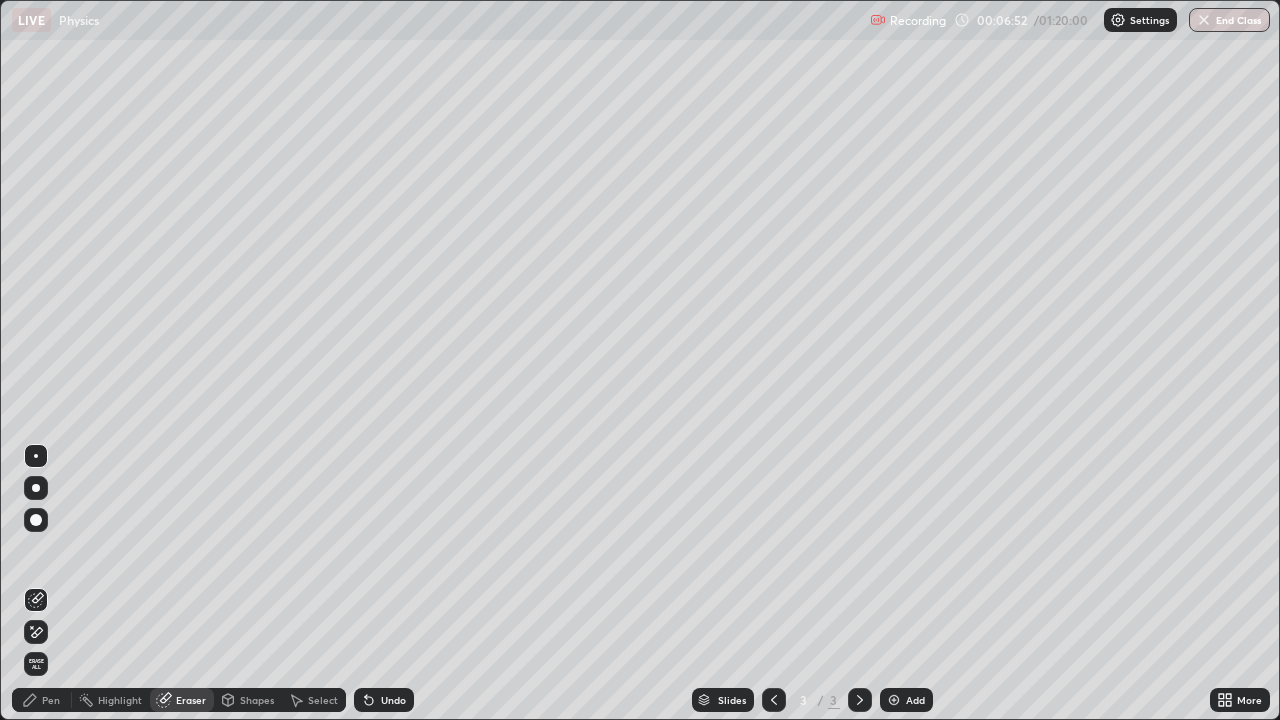 click on "Pen" at bounding box center (51, 700) 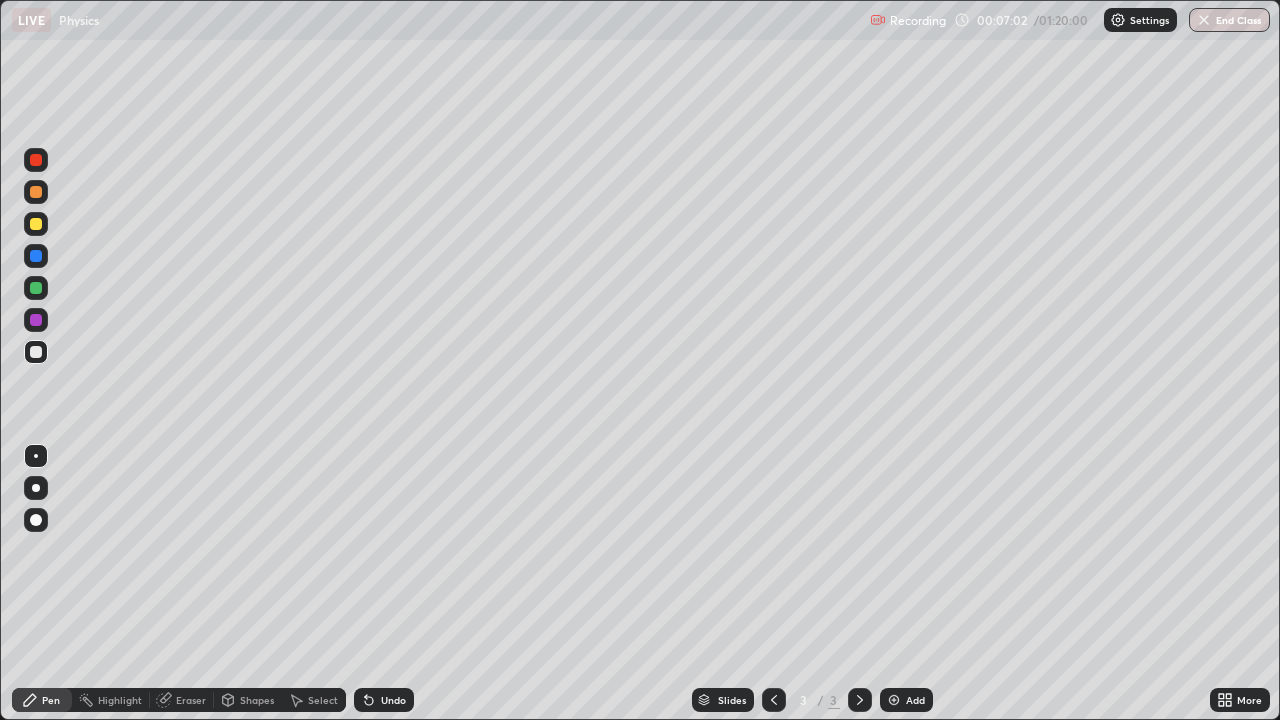 click at bounding box center (36, 224) 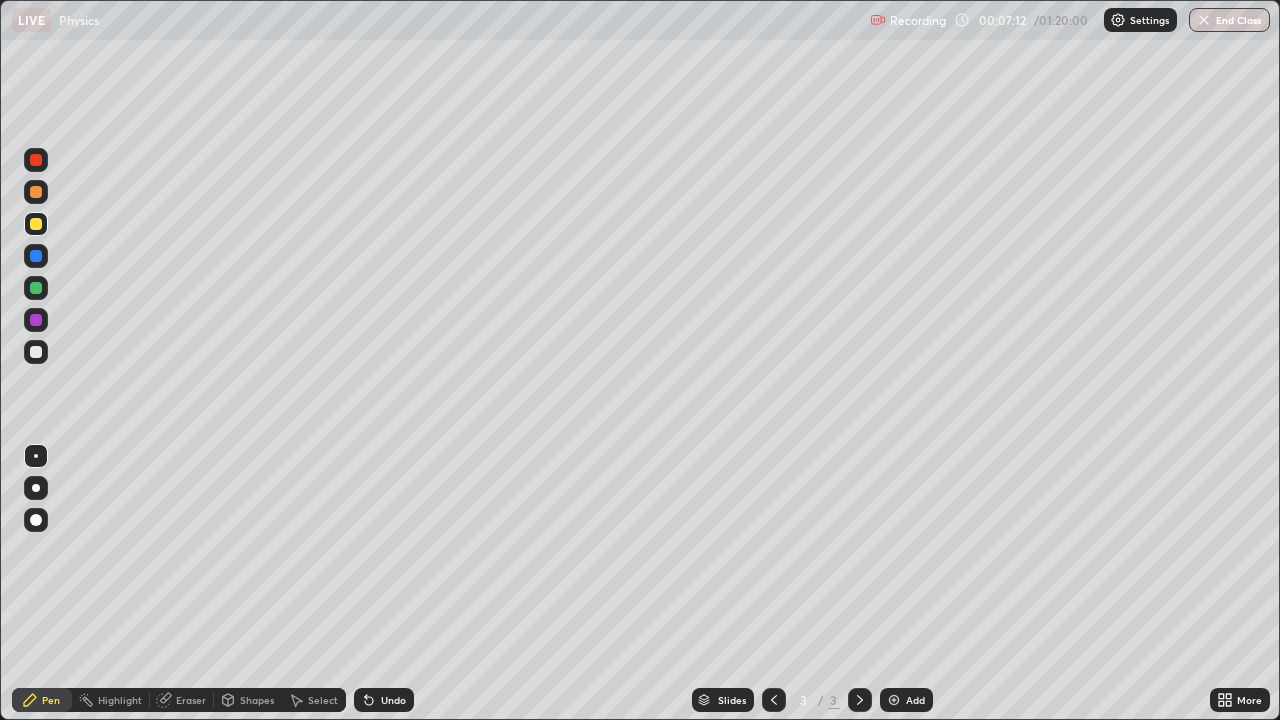 click on "Undo" at bounding box center [384, 700] 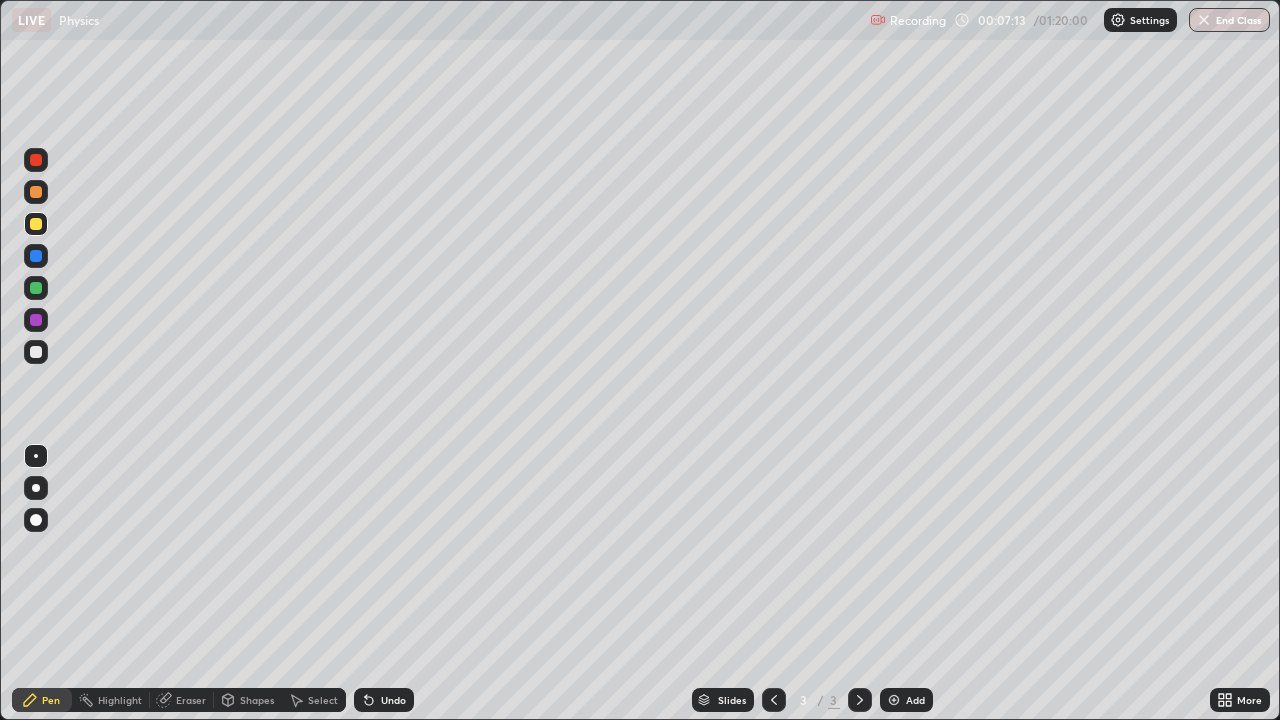 click on "Shapes" at bounding box center [257, 700] 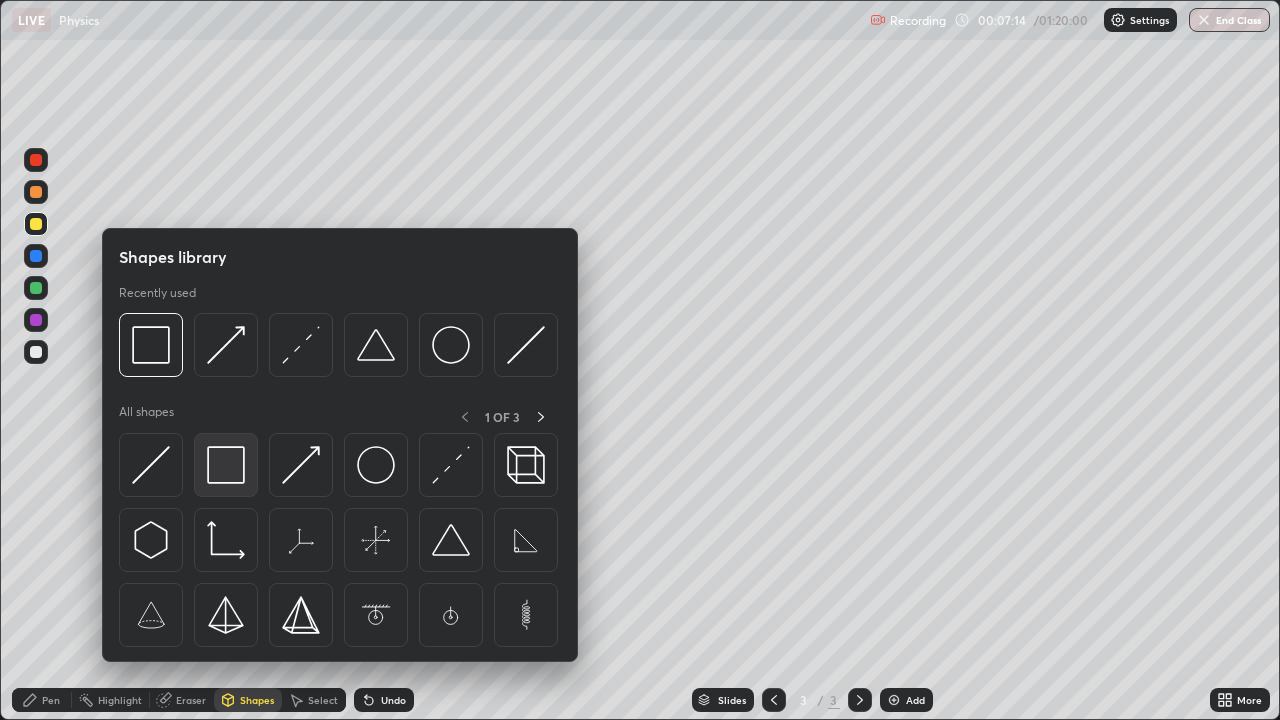 click at bounding box center (226, 465) 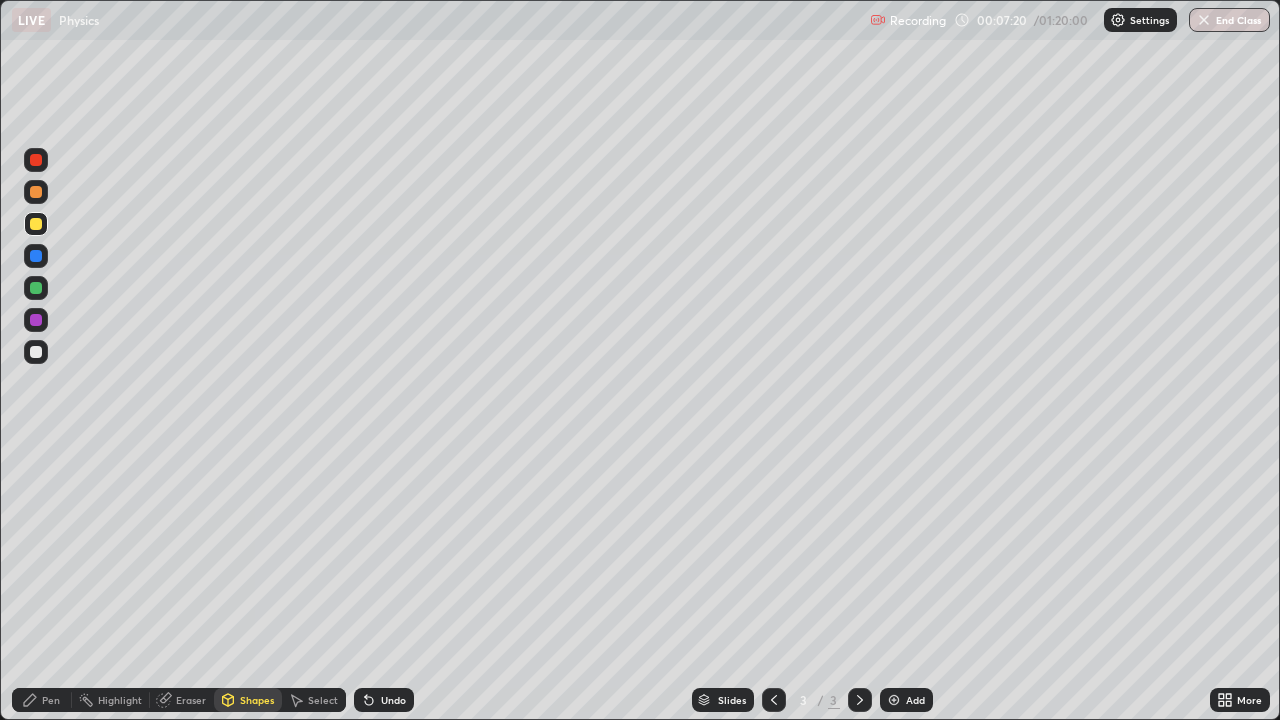 click at bounding box center (36, 320) 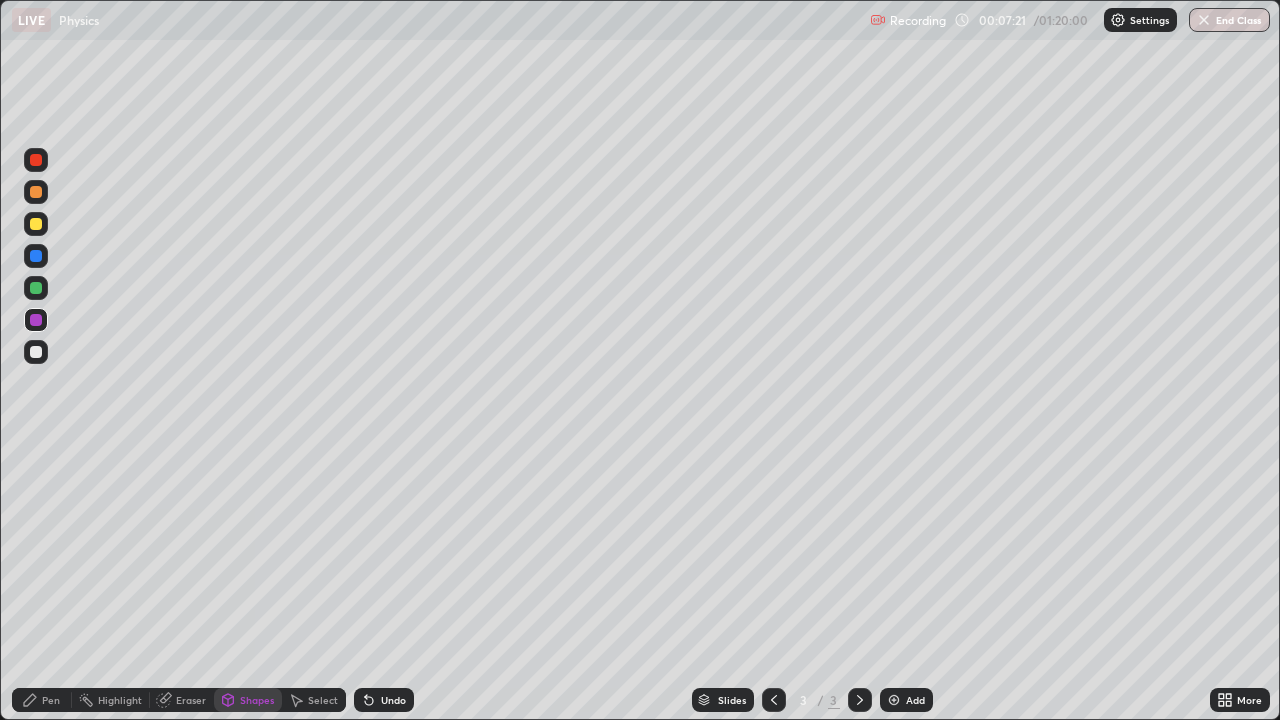 click on "Pen" at bounding box center [42, 700] 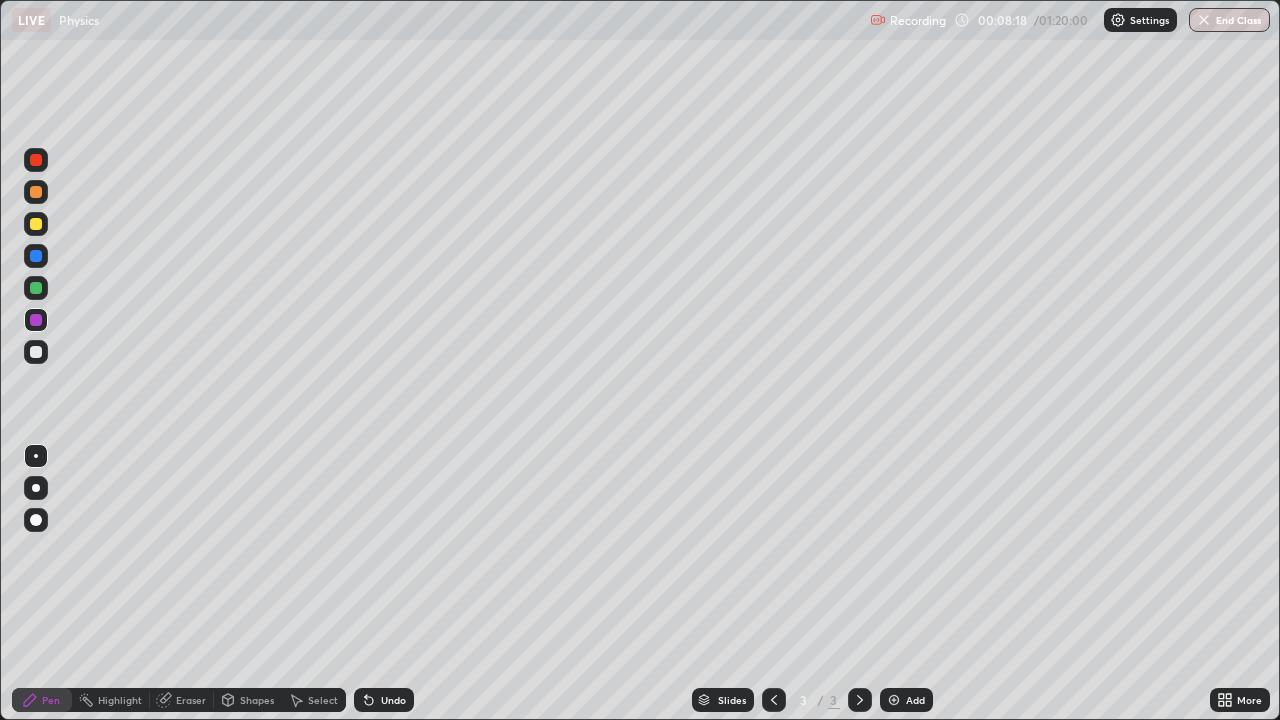 click at bounding box center (36, 288) 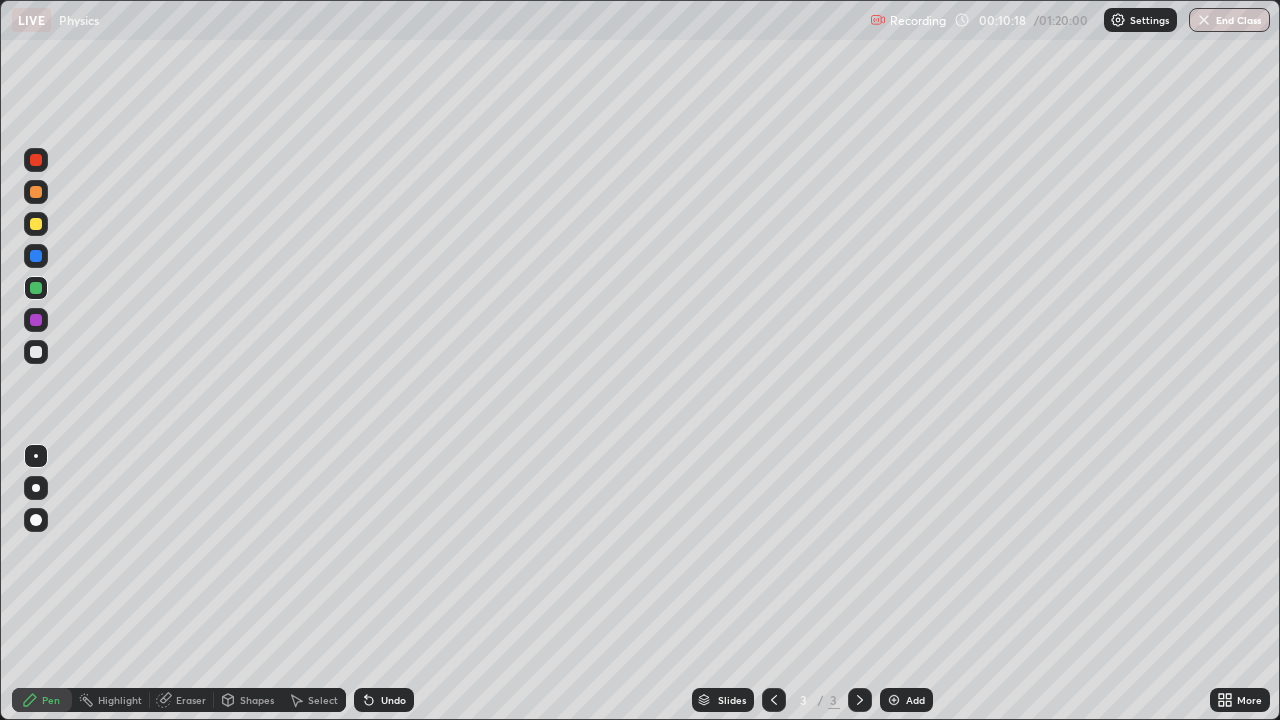 click 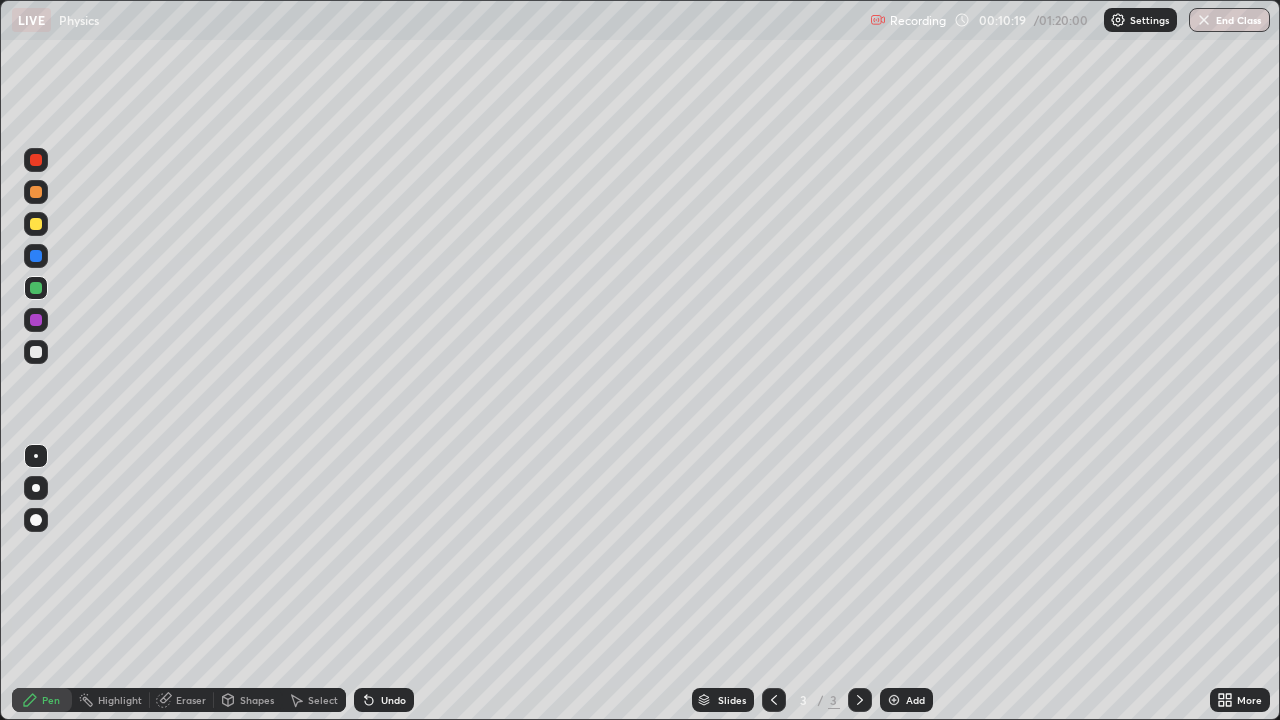 click 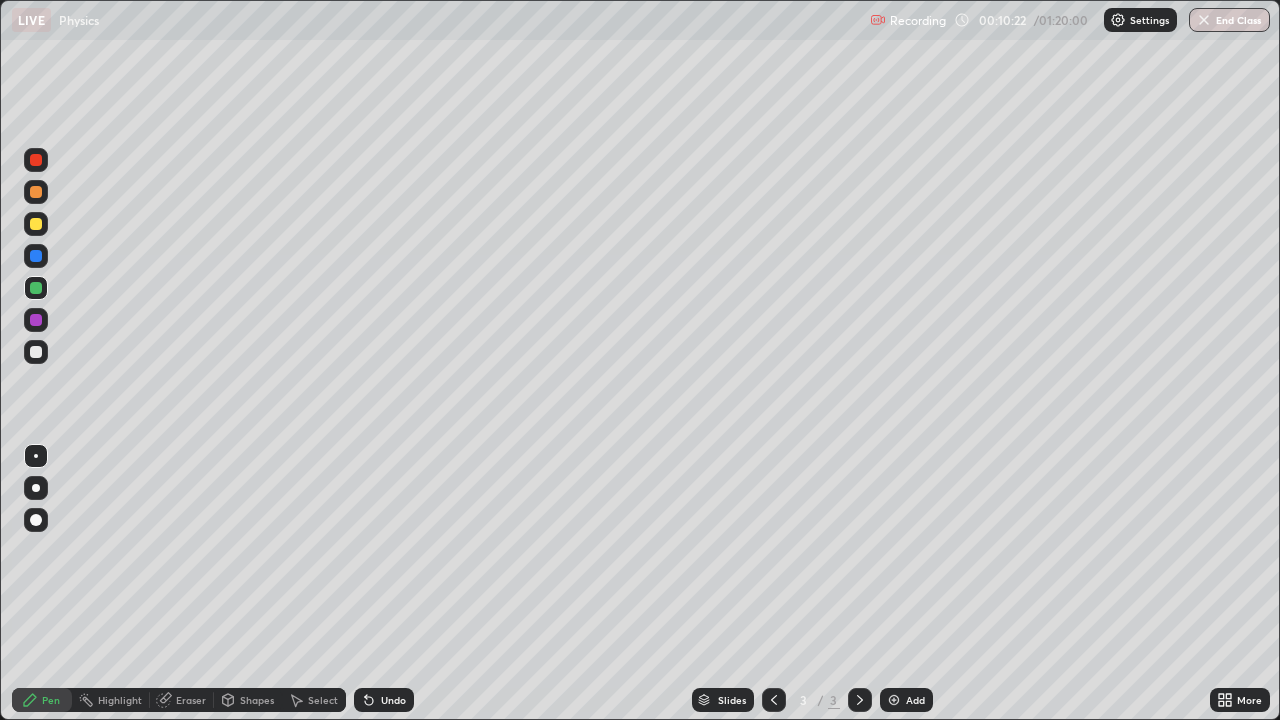 click on "Undo" at bounding box center [384, 700] 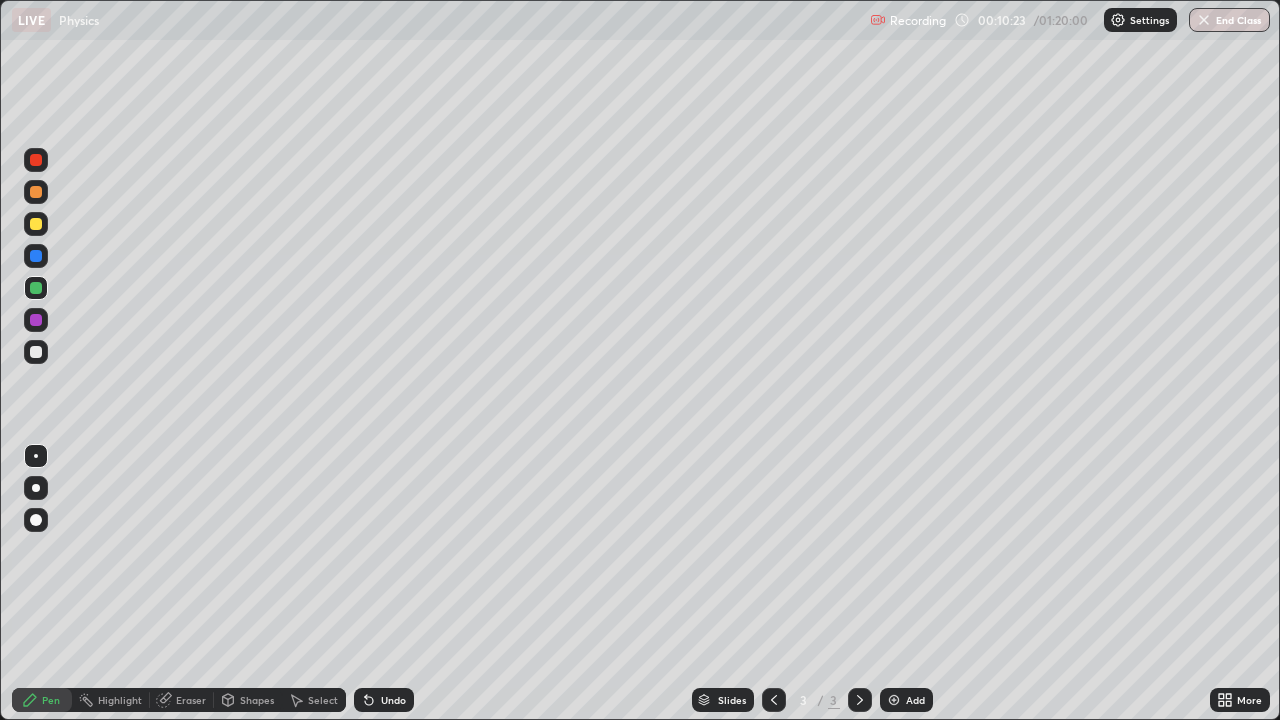 click on "Undo" at bounding box center (393, 700) 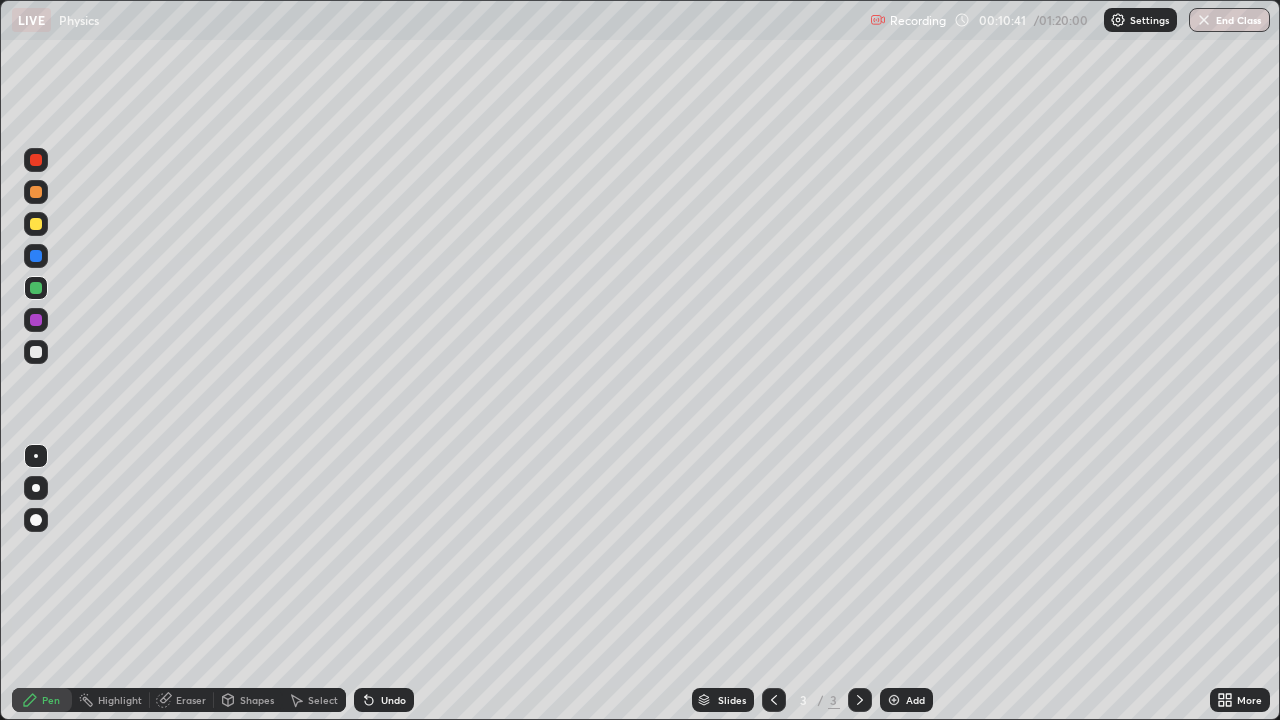click 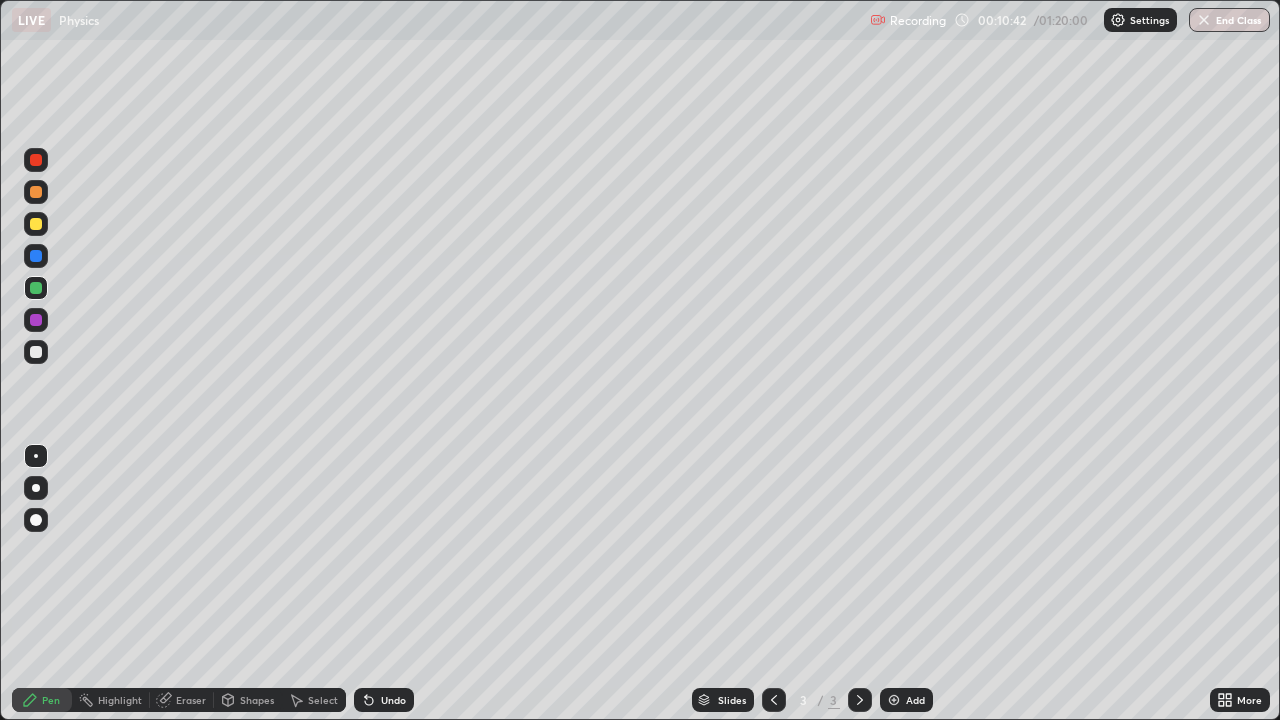 click 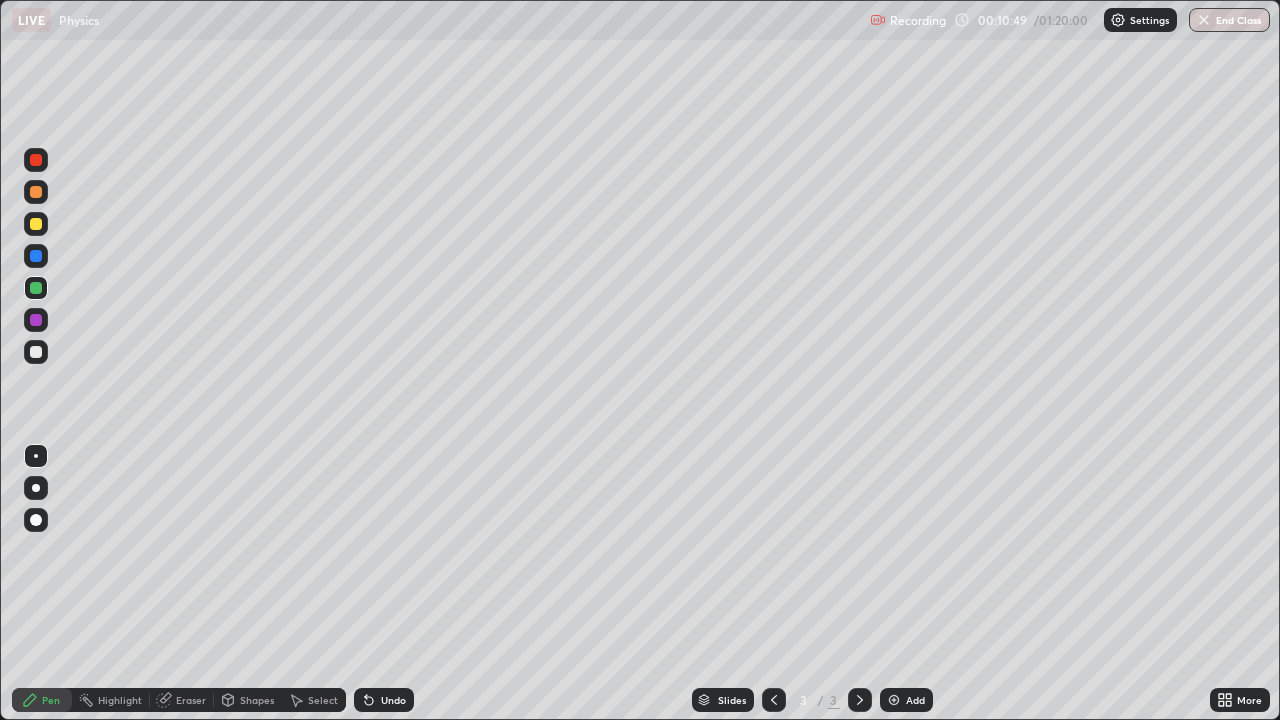 click on "Undo" at bounding box center [393, 700] 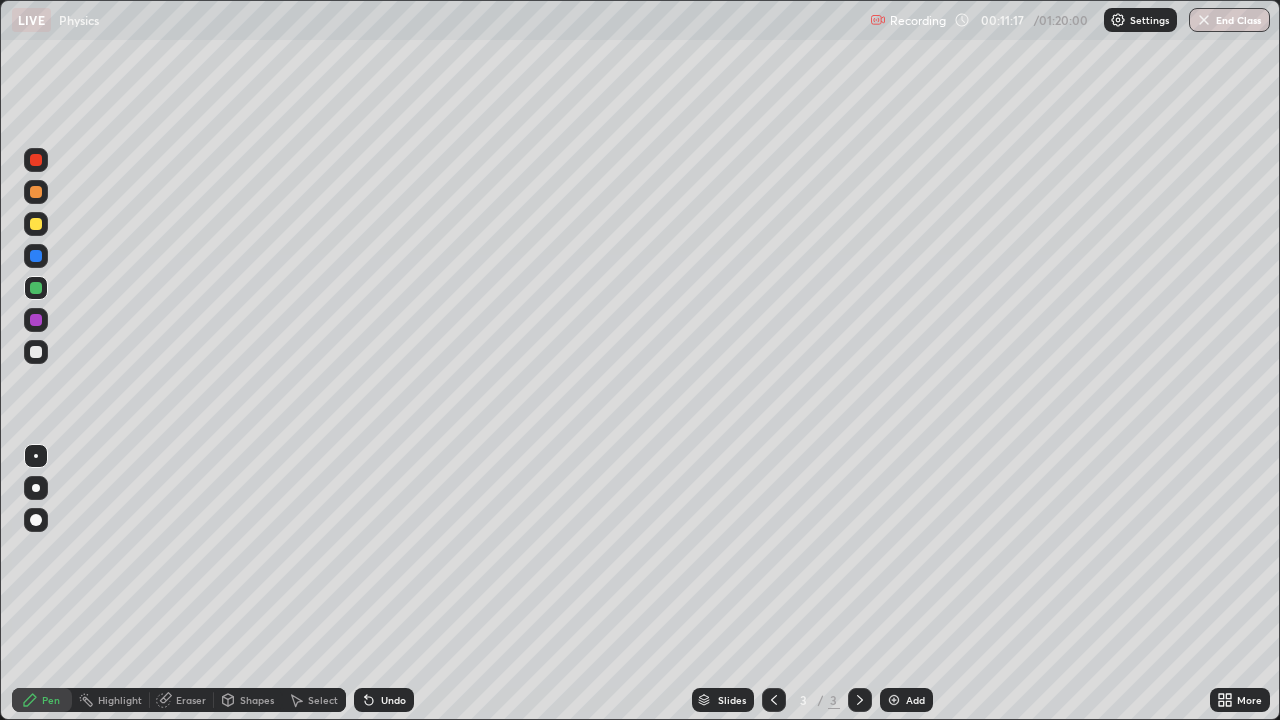 click at bounding box center (36, 352) 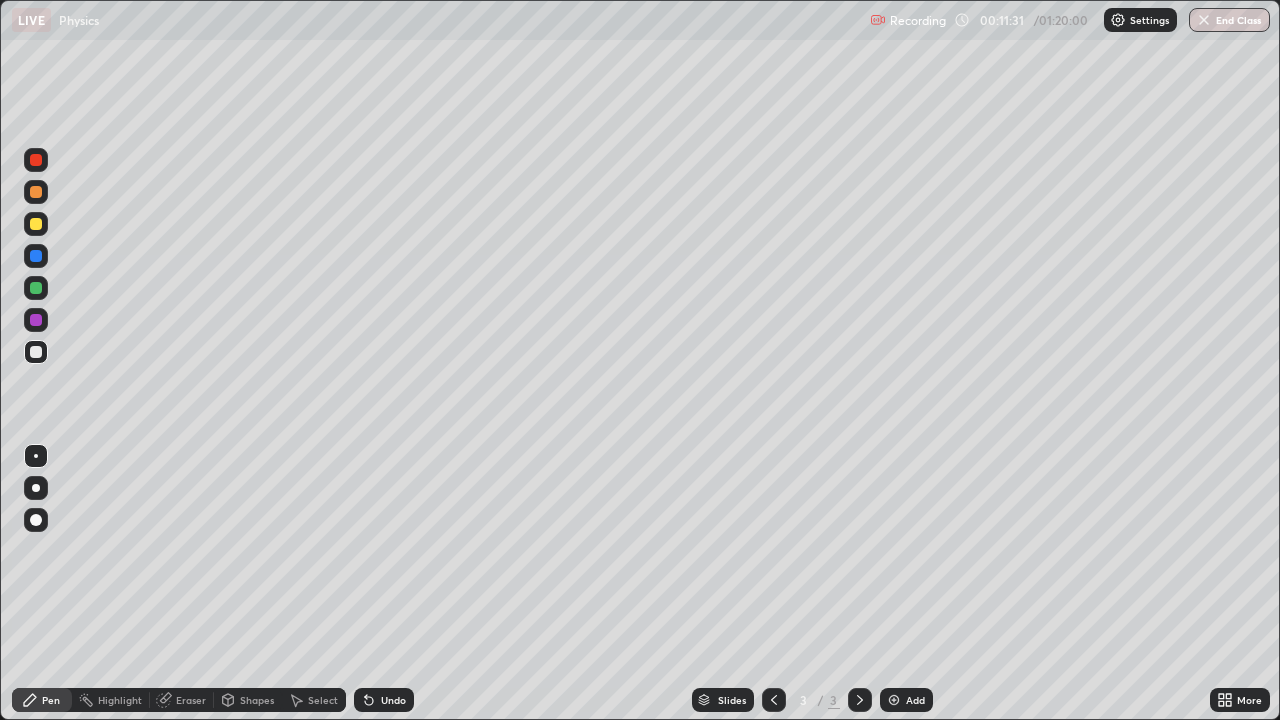 click on "Select" at bounding box center [323, 700] 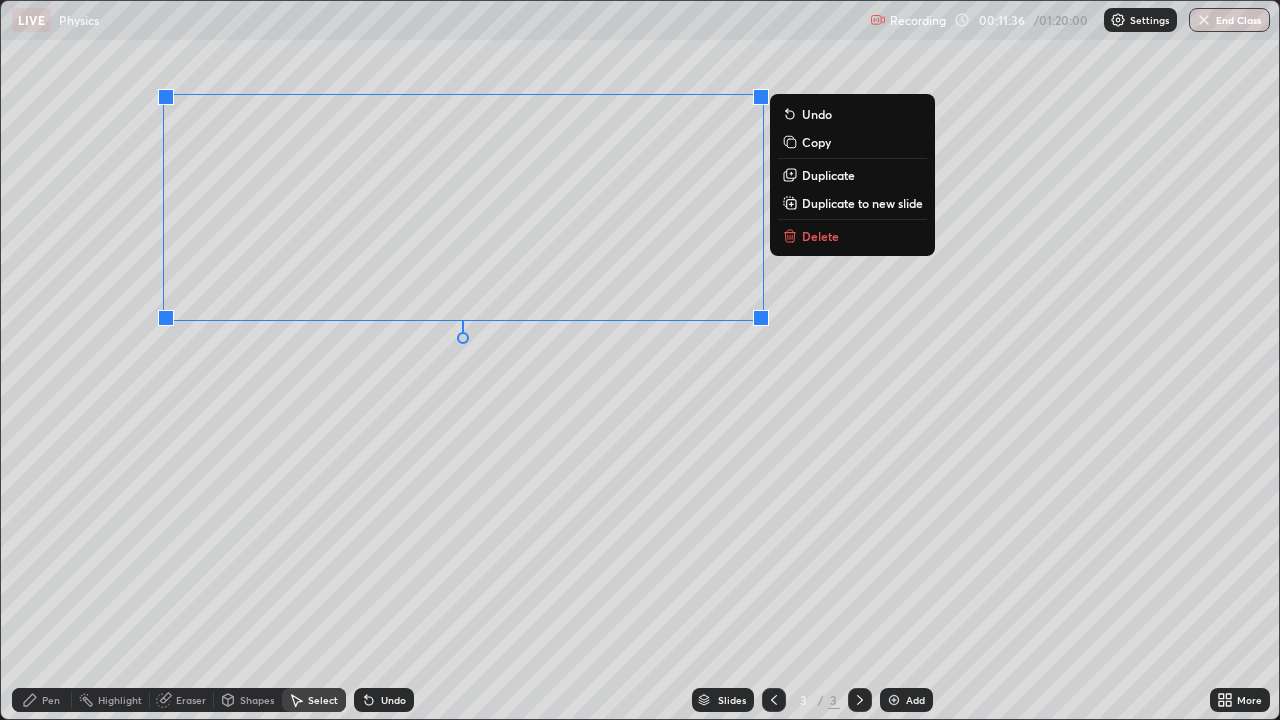 click on "0 ° Undo Copy Duplicate Duplicate to new slide Delete" at bounding box center [640, 360] 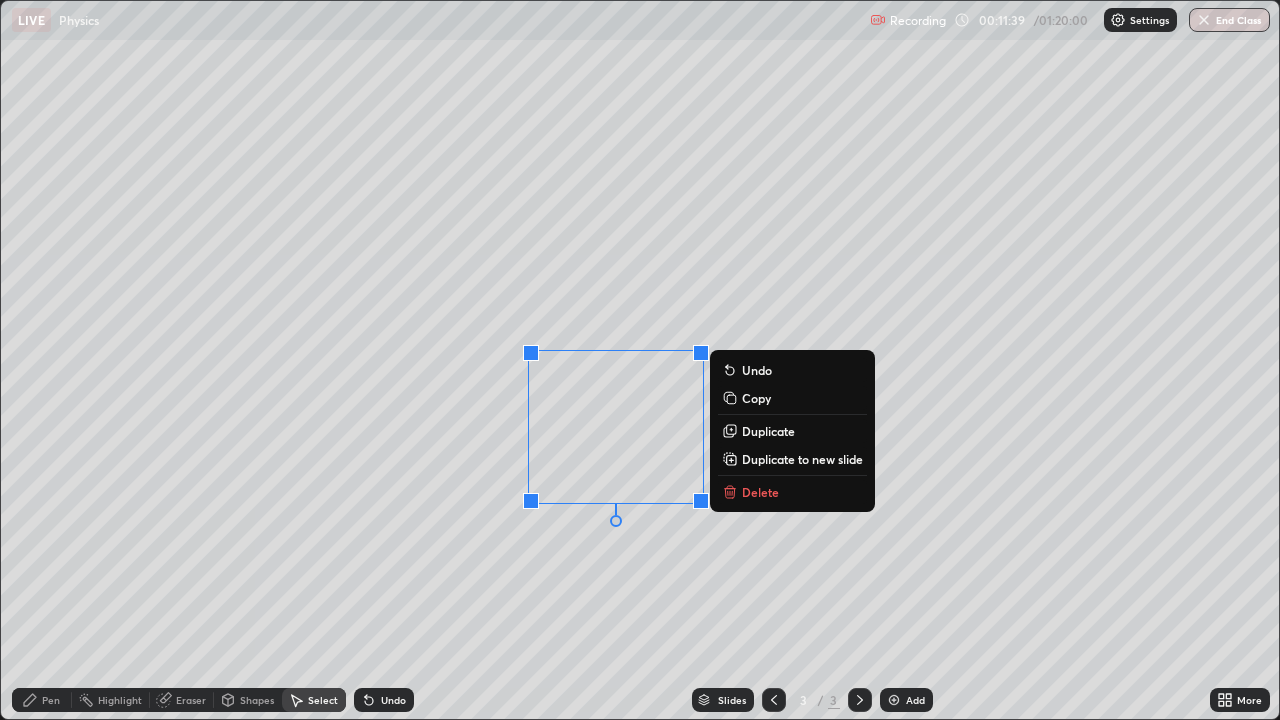 click on "0 ° Undo Copy Duplicate Duplicate to new slide Delete" at bounding box center [640, 360] 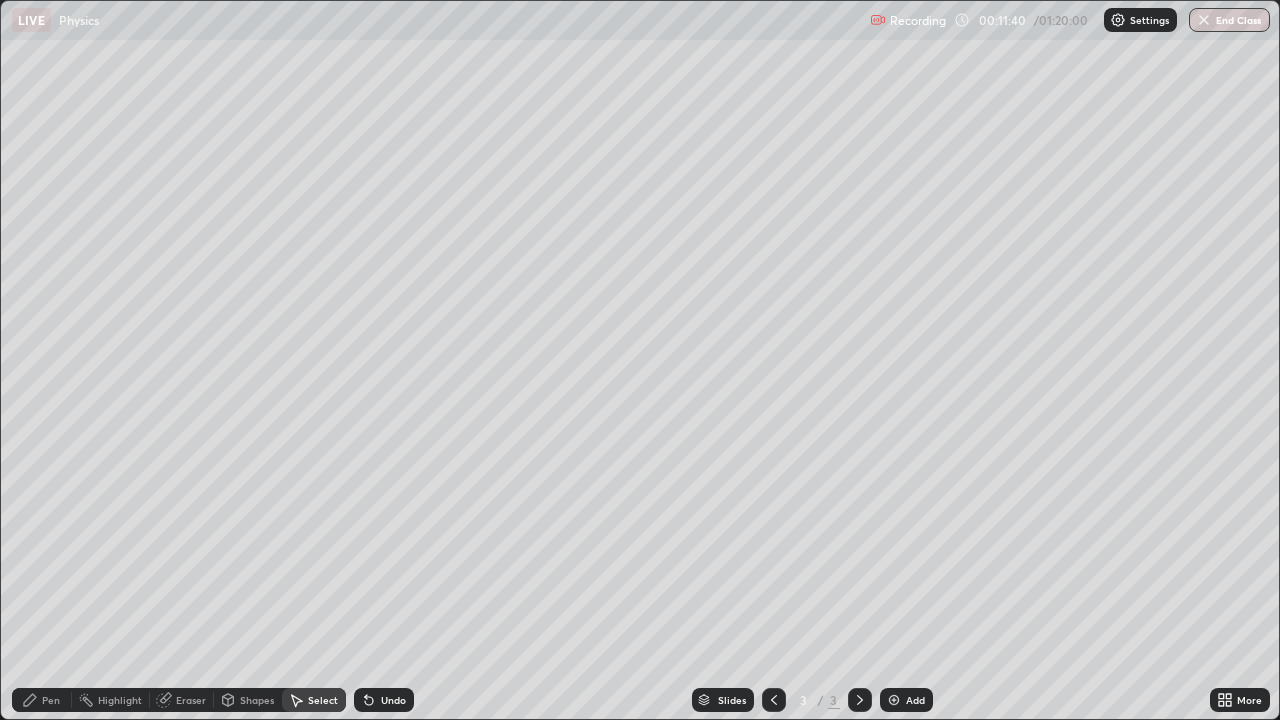 click on "Pen" at bounding box center (42, 700) 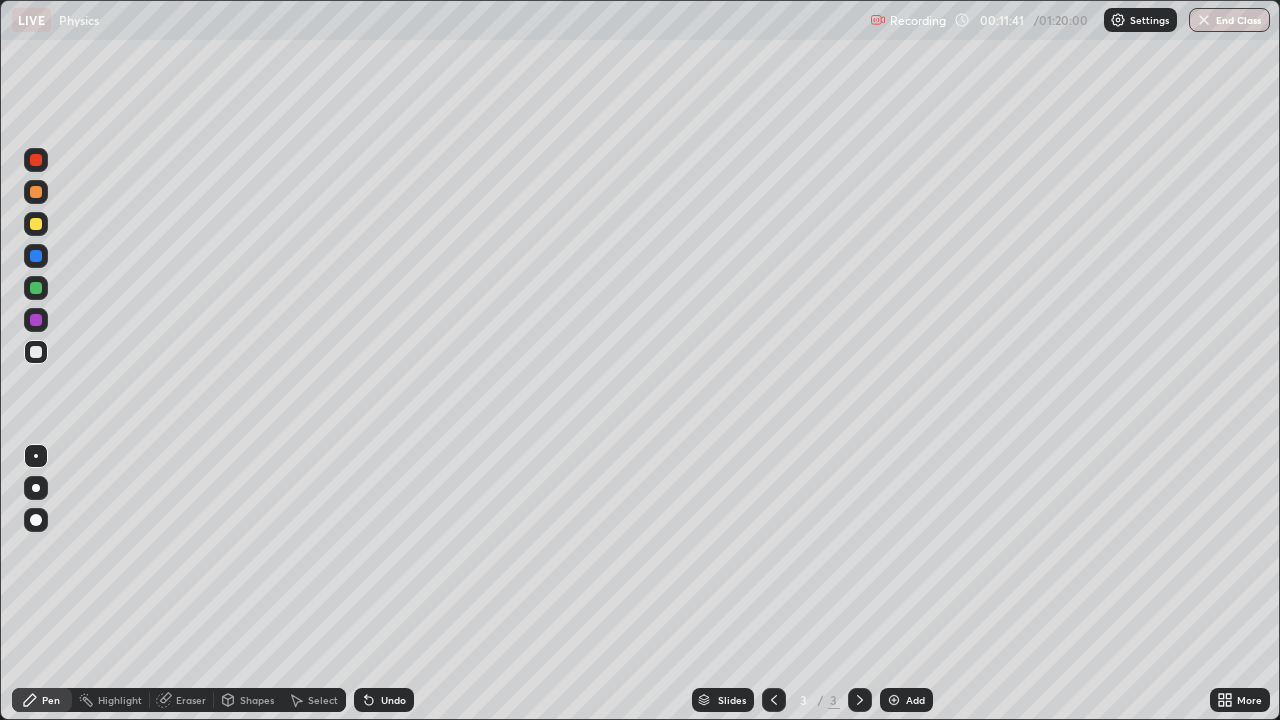 click at bounding box center (36, 288) 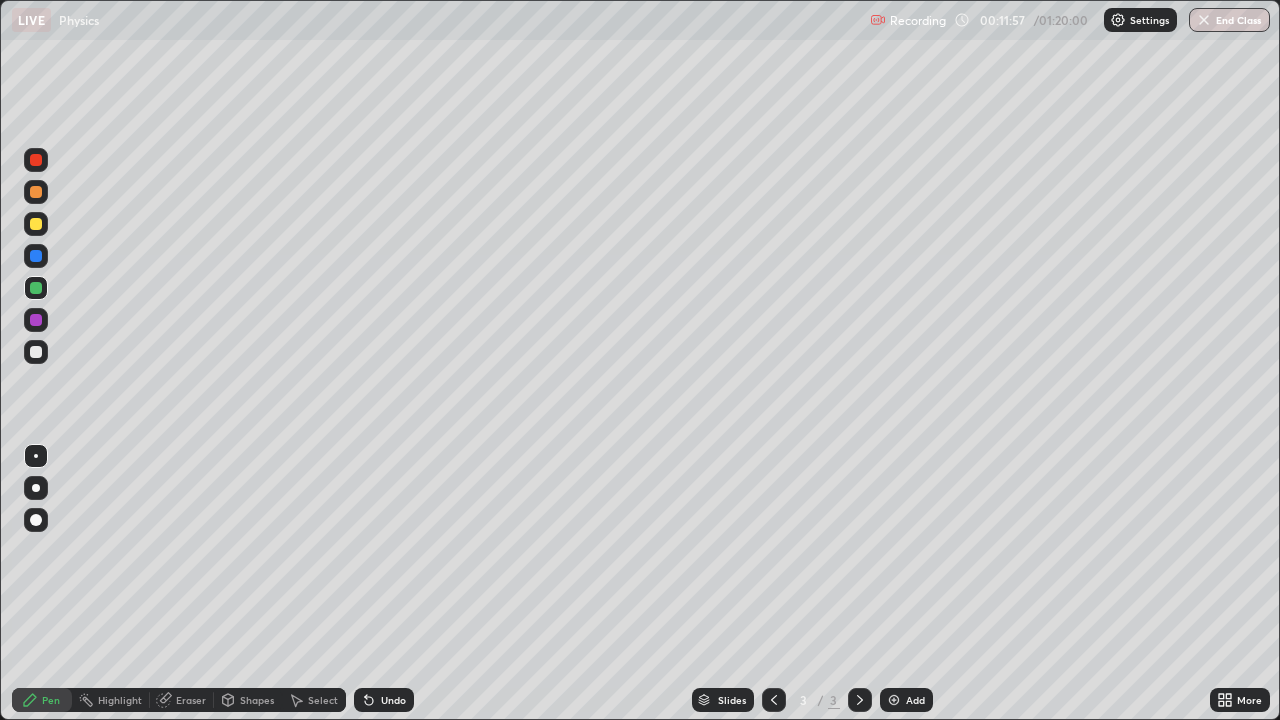 click on "Undo" at bounding box center [384, 700] 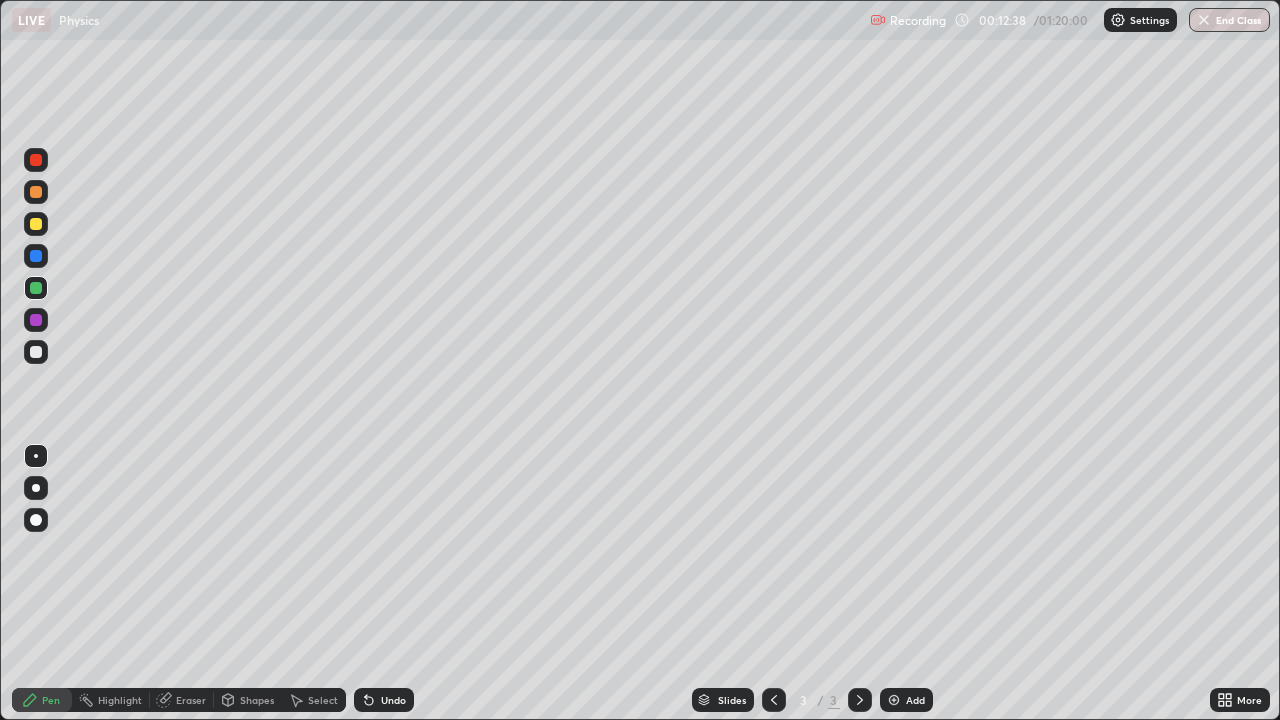 click at bounding box center (36, 224) 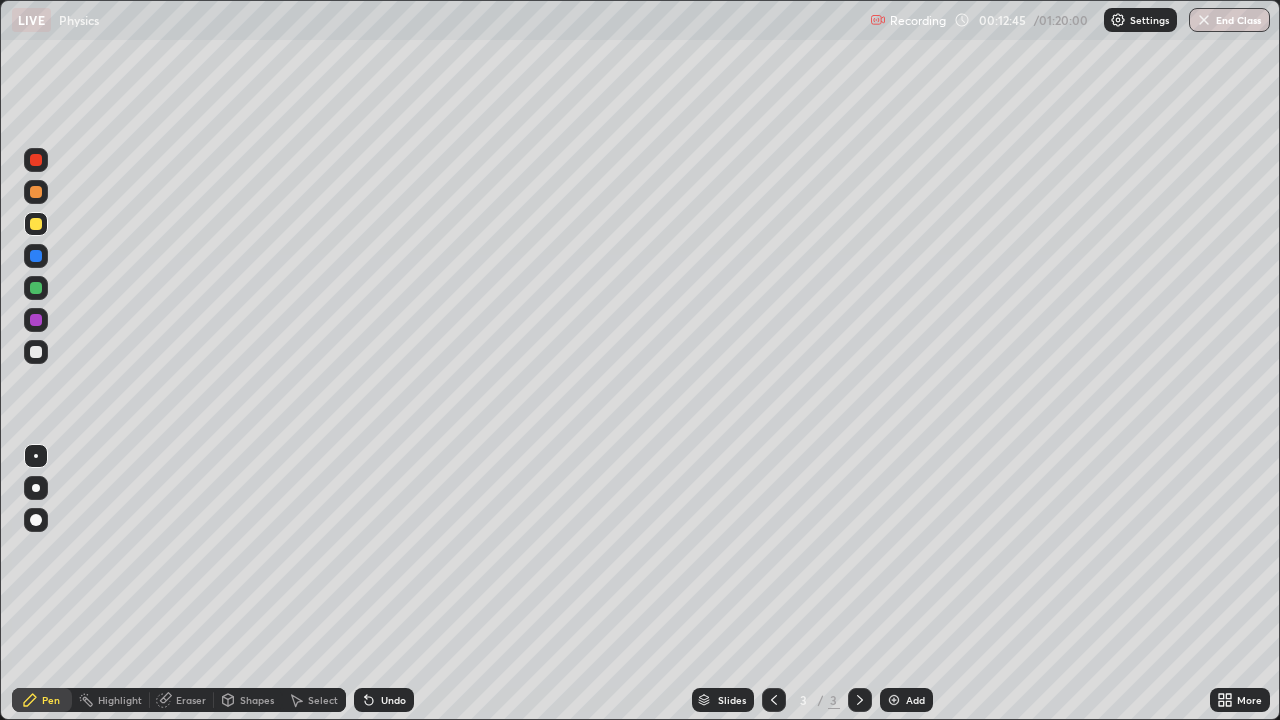 click at bounding box center [36, 192] 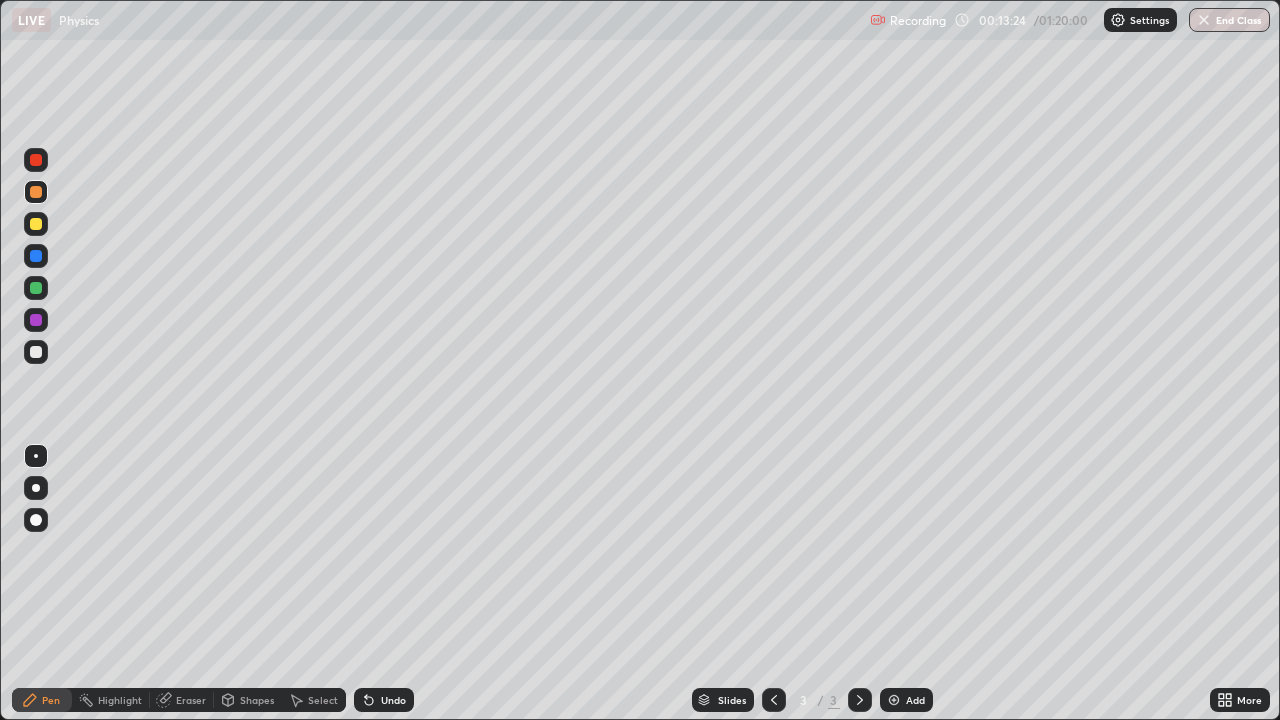 click on "Eraser" at bounding box center [191, 700] 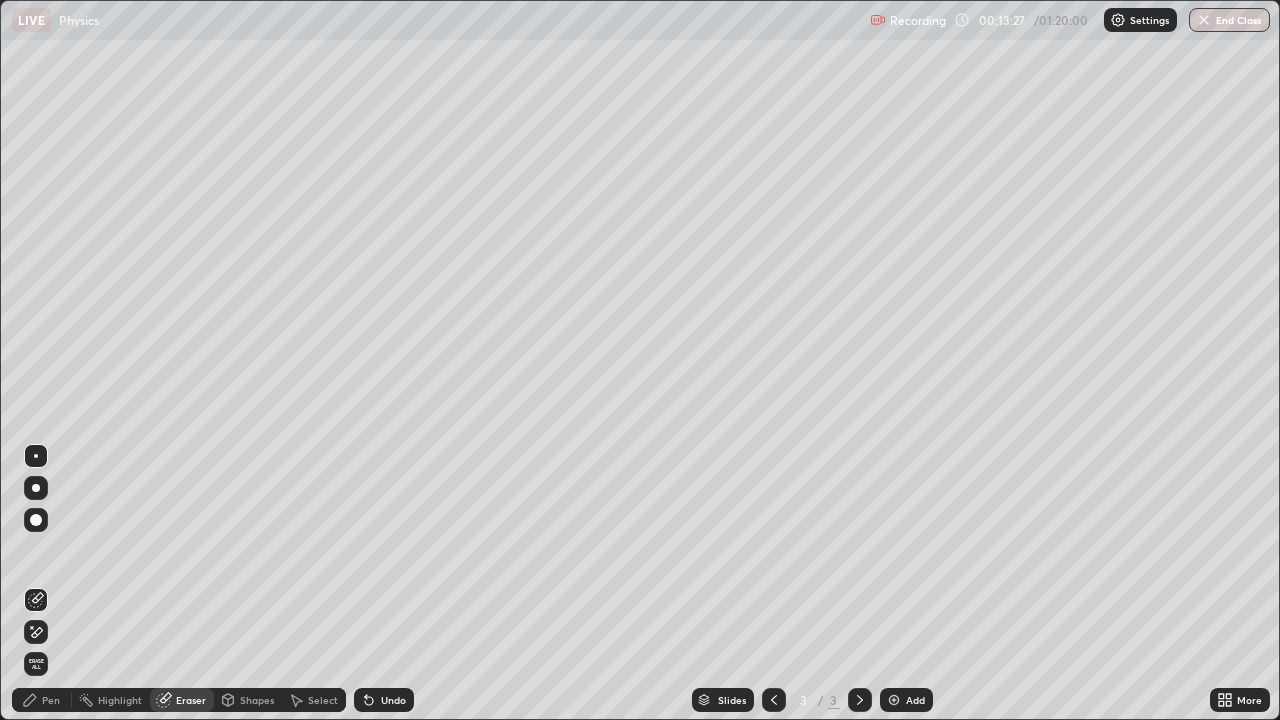 click on "Pen" at bounding box center [51, 700] 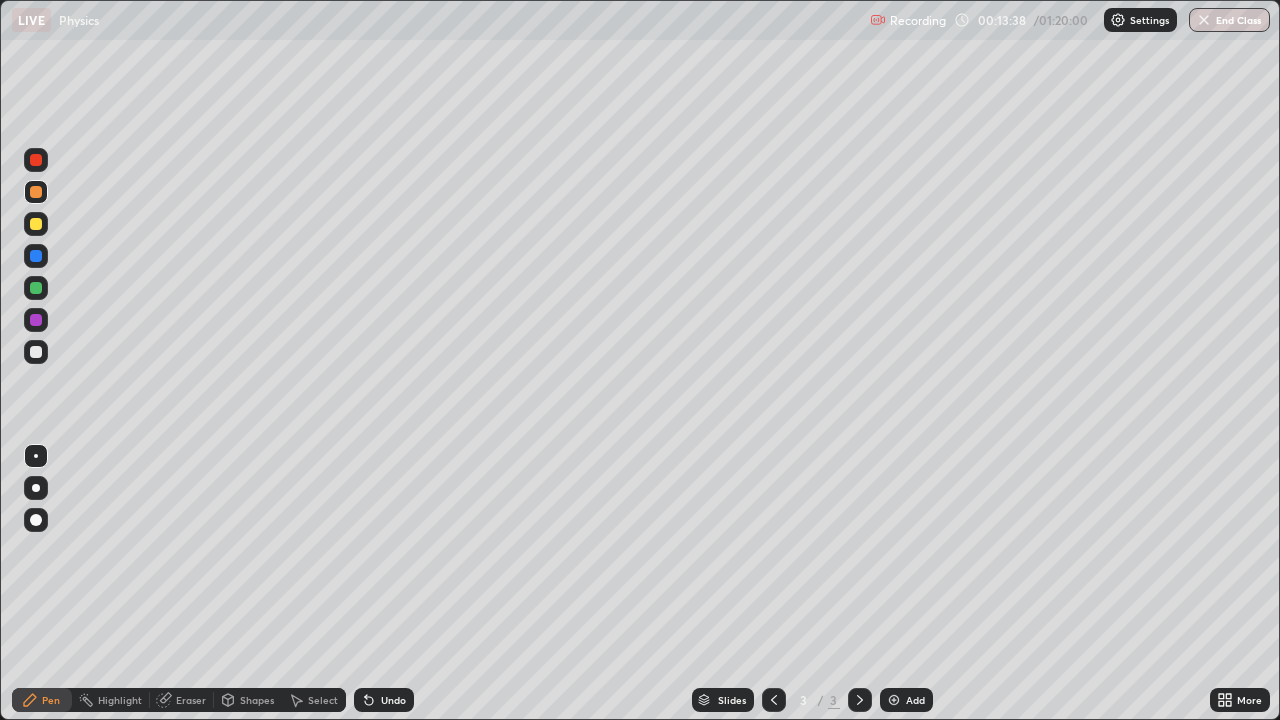 click at bounding box center (36, 352) 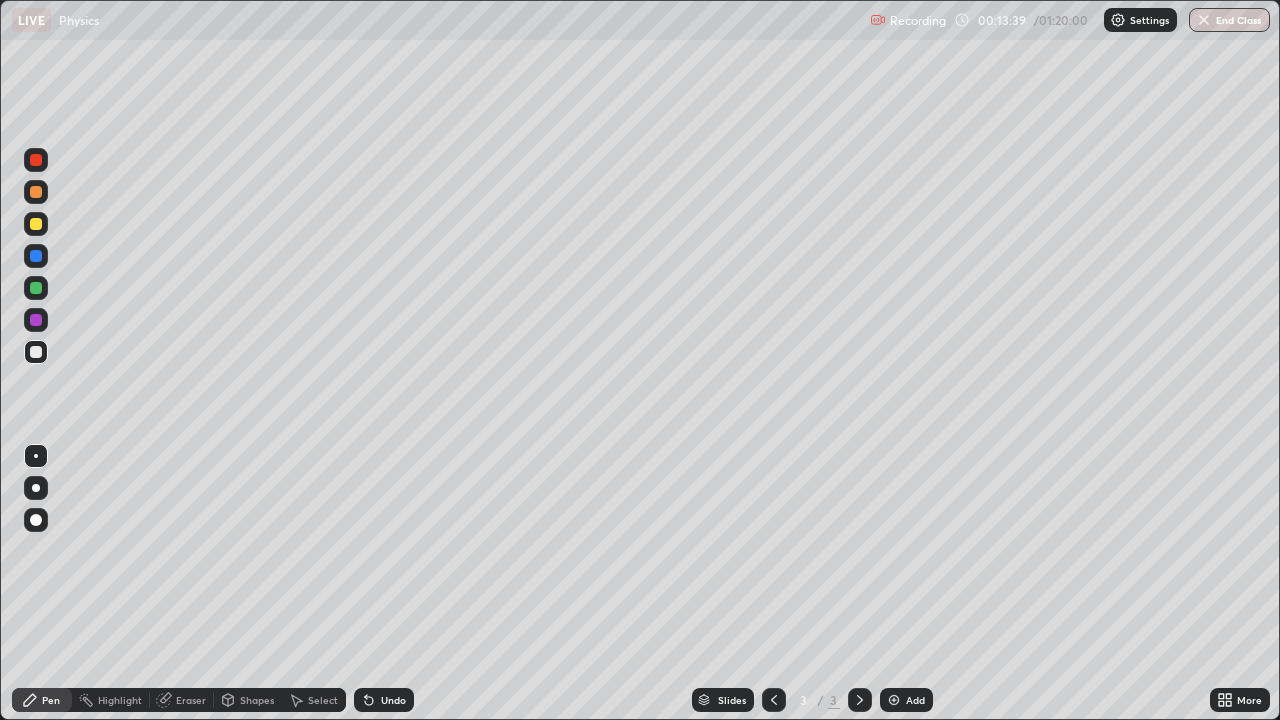 click at bounding box center [36, 224] 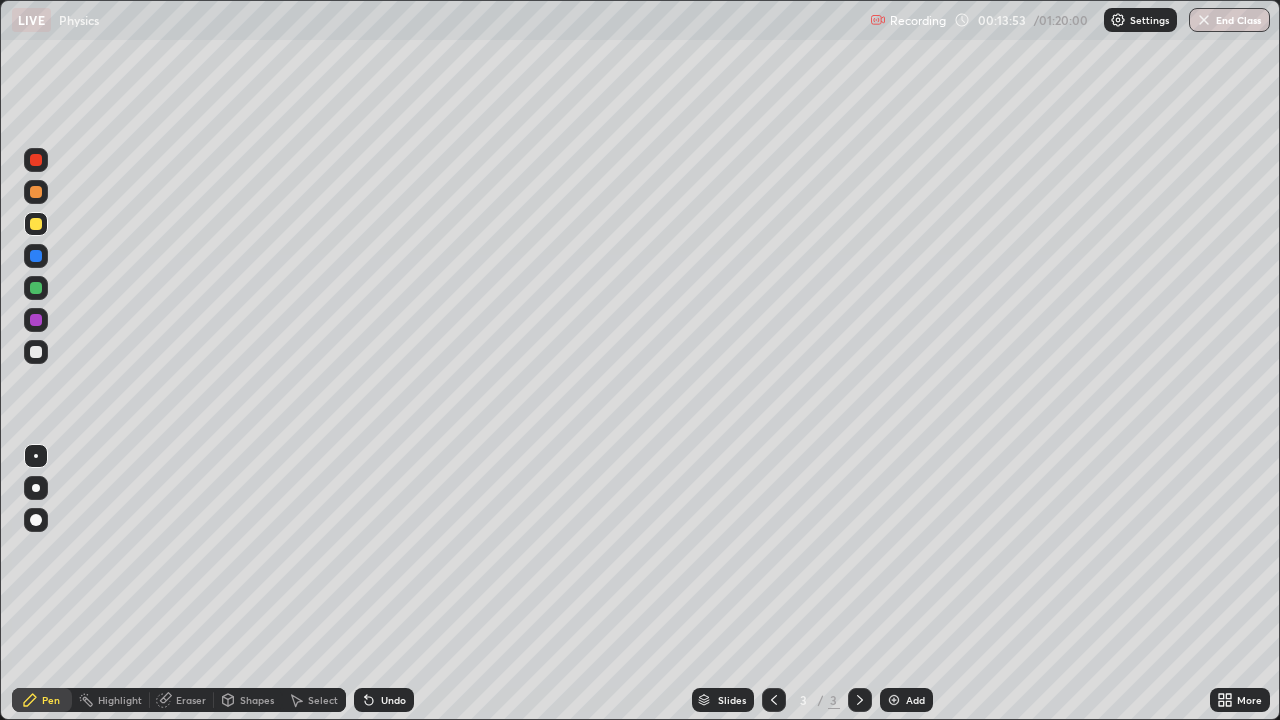 click on "Undo" at bounding box center [393, 700] 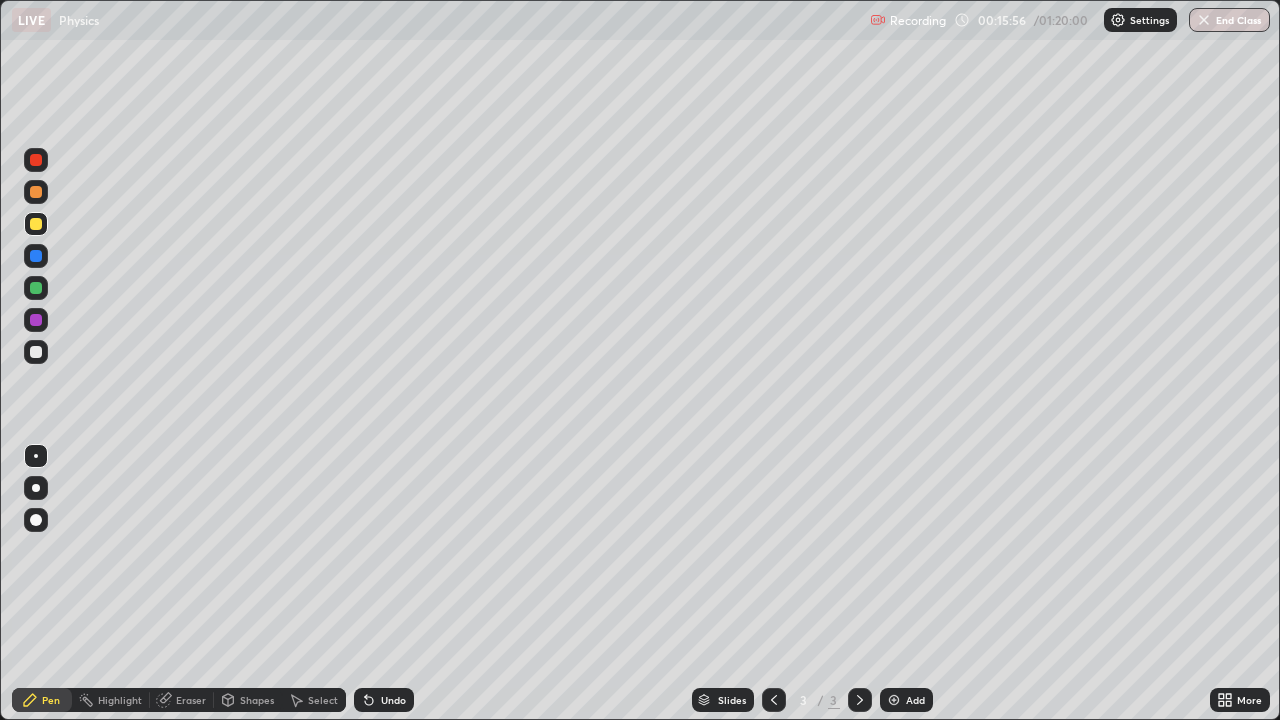 click 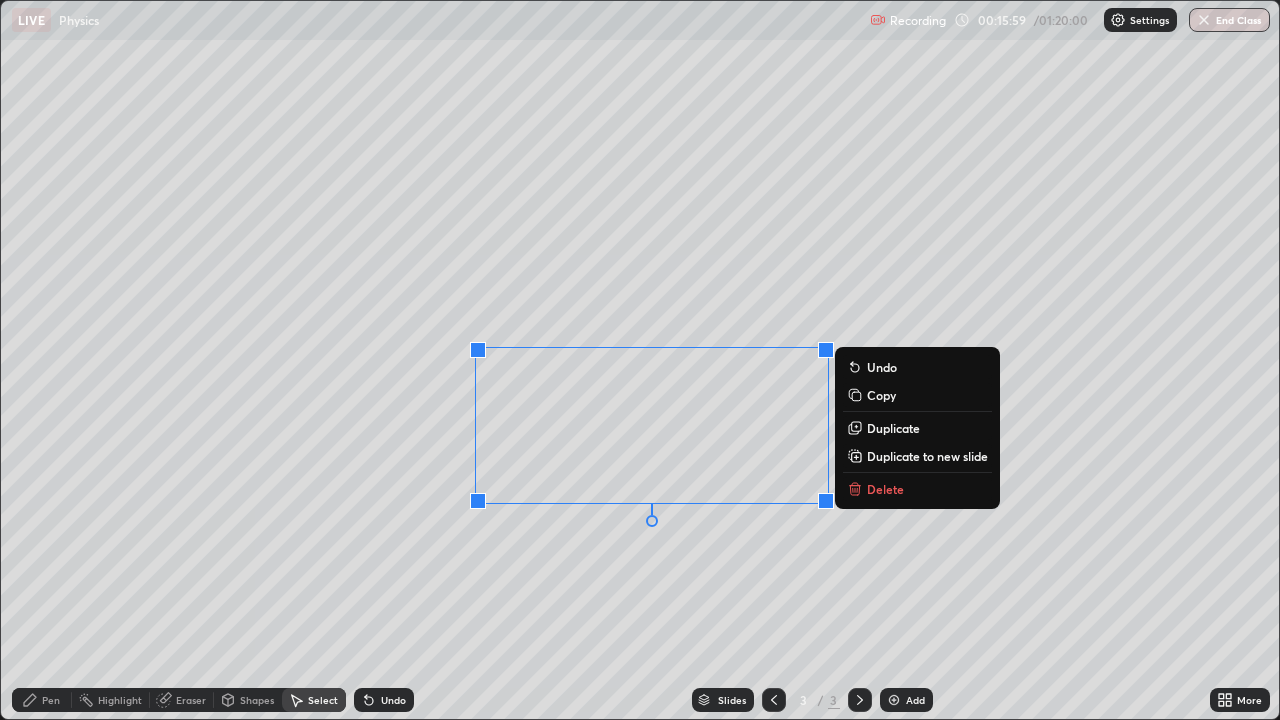 click on "Delete" at bounding box center (885, 489) 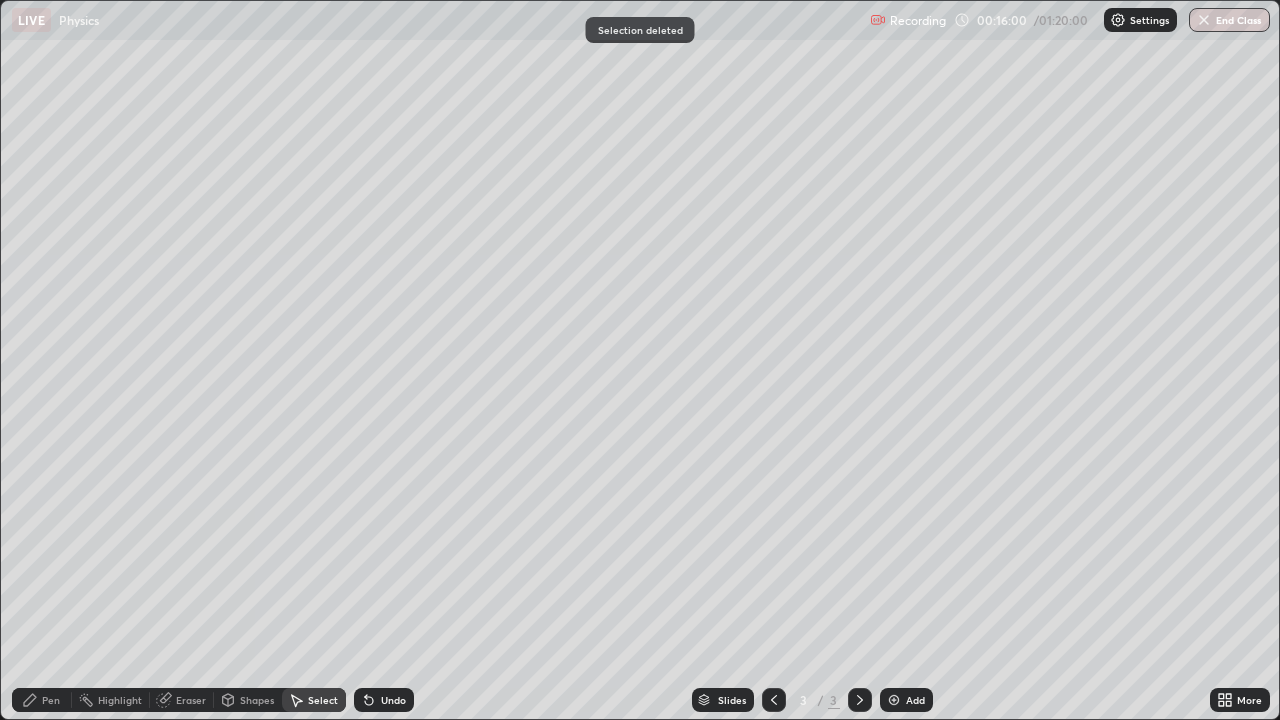 click on "Pen" at bounding box center (51, 700) 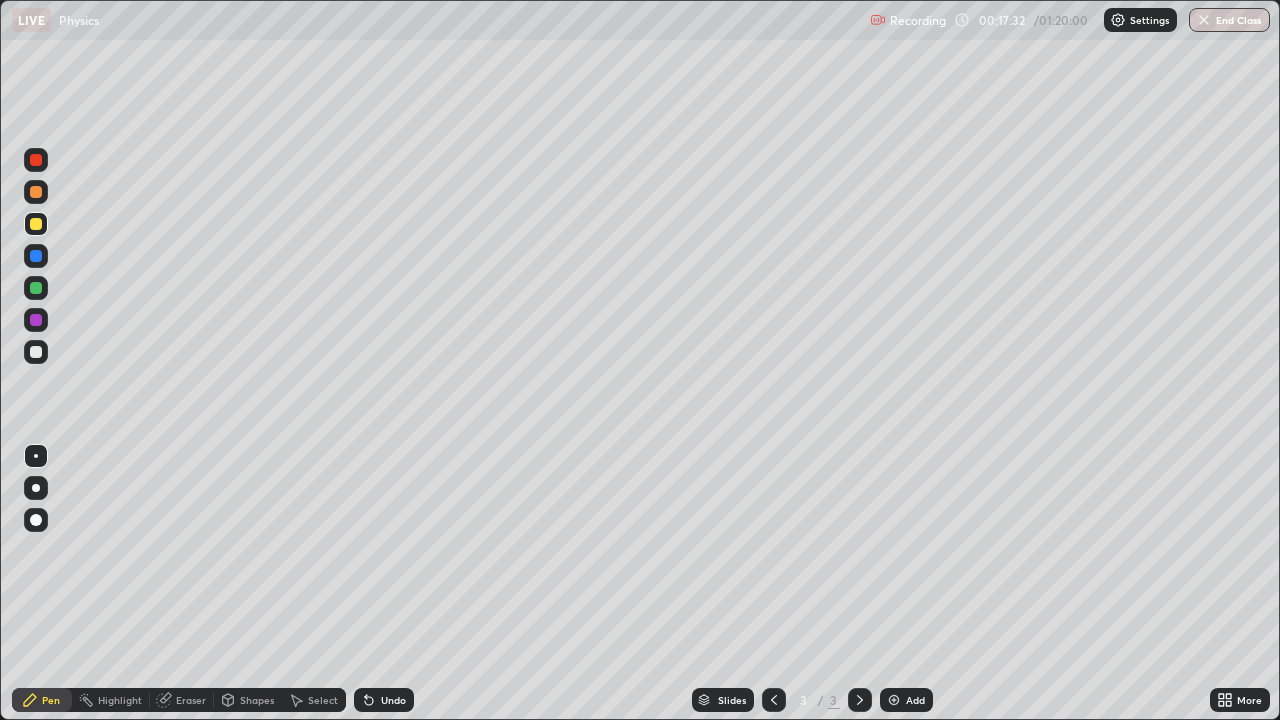 click at bounding box center [36, 192] 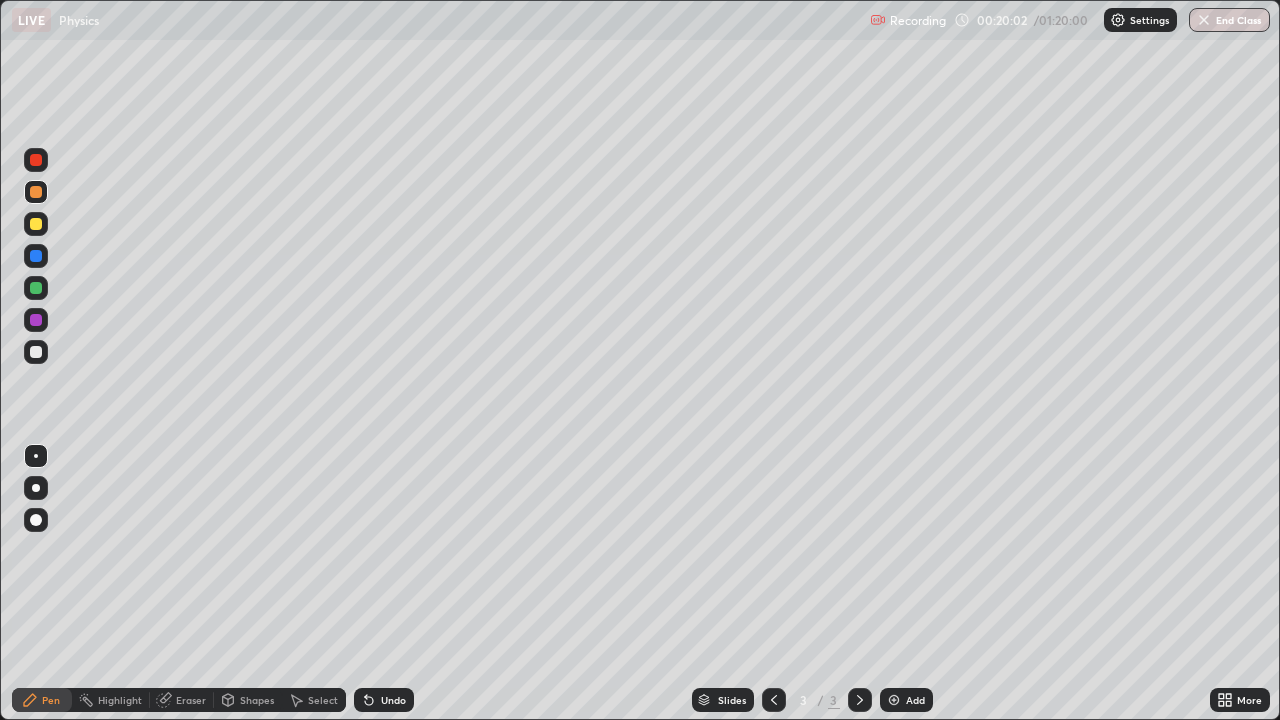 click at bounding box center [36, 224] 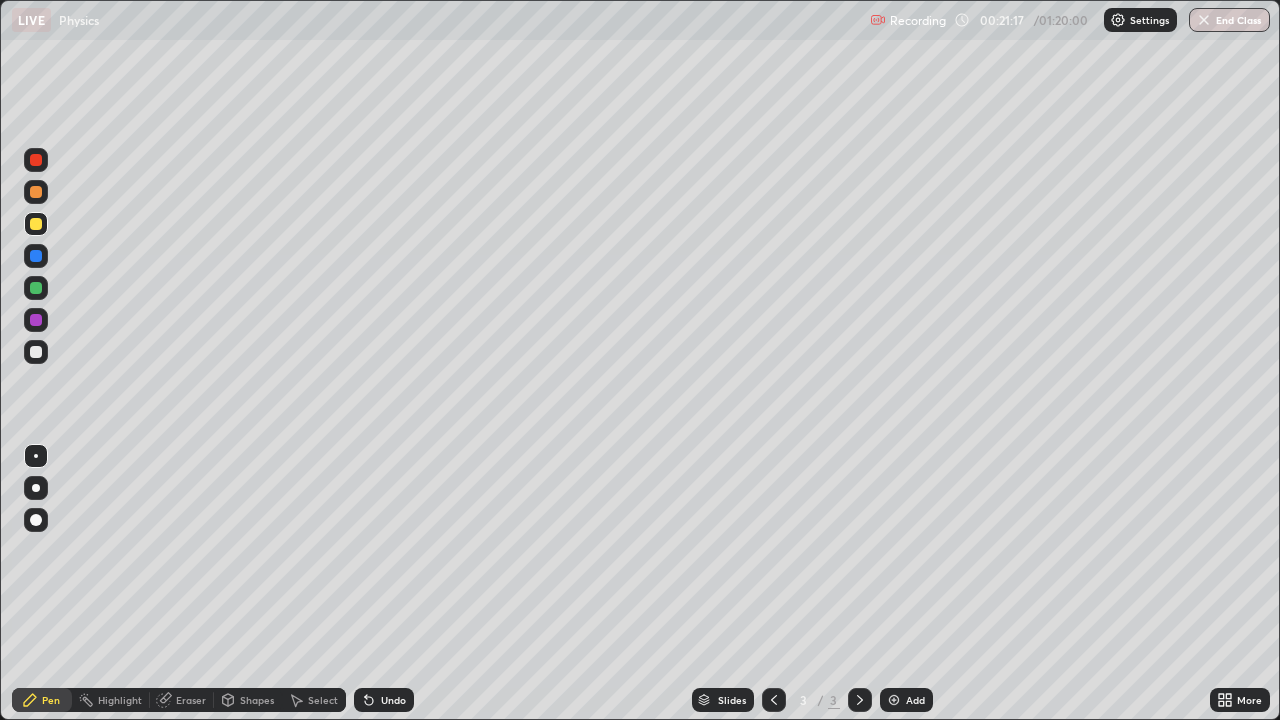 click at bounding box center [36, 352] 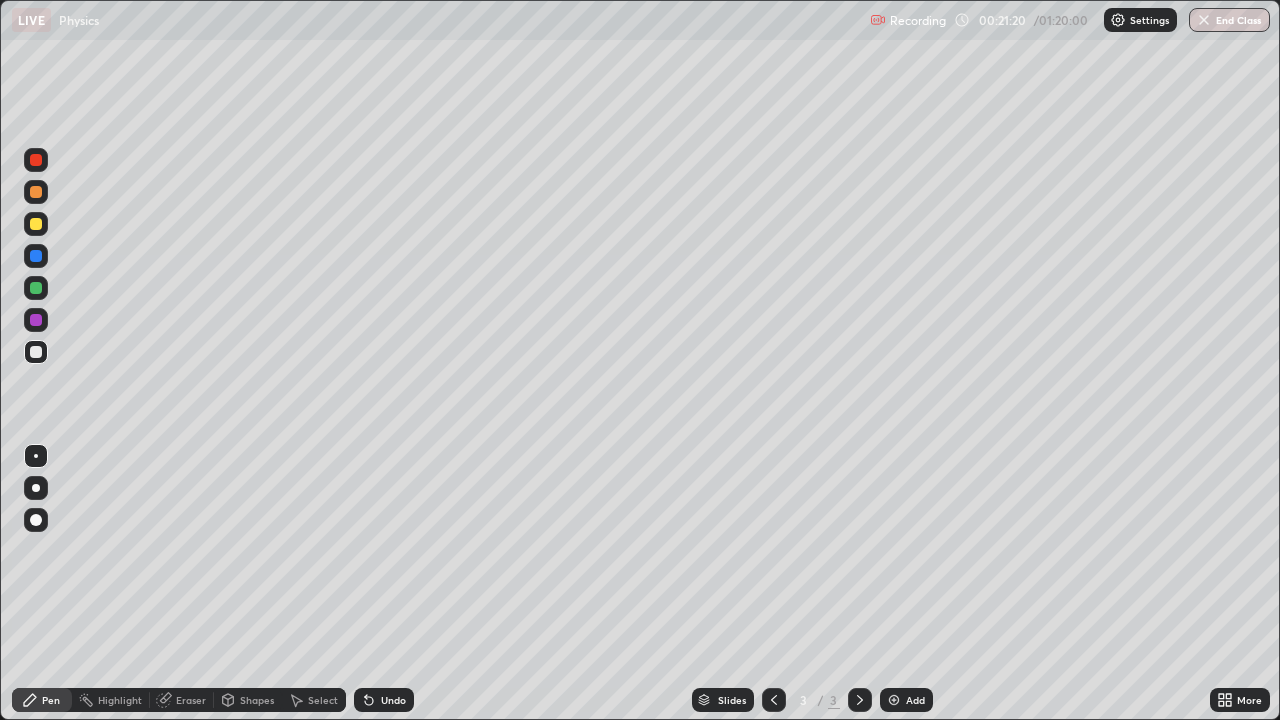 click on "Shapes" at bounding box center (257, 700) 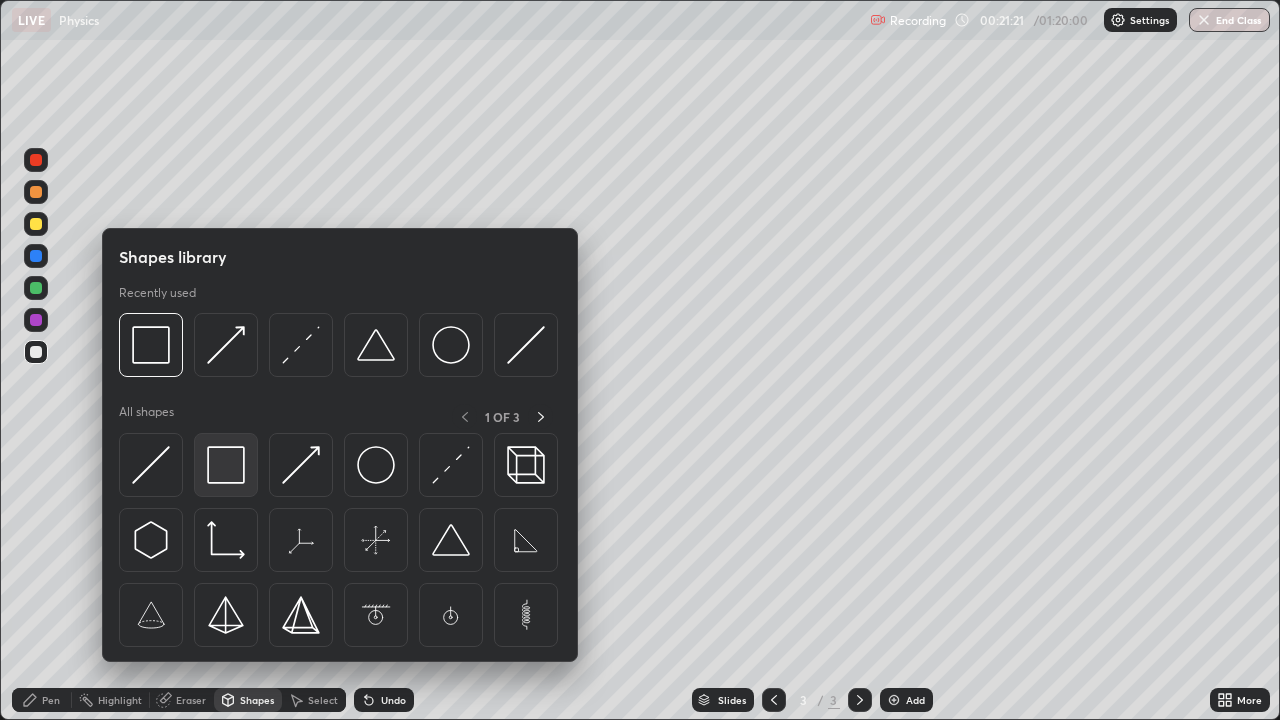click at bounding box center (226, 465) 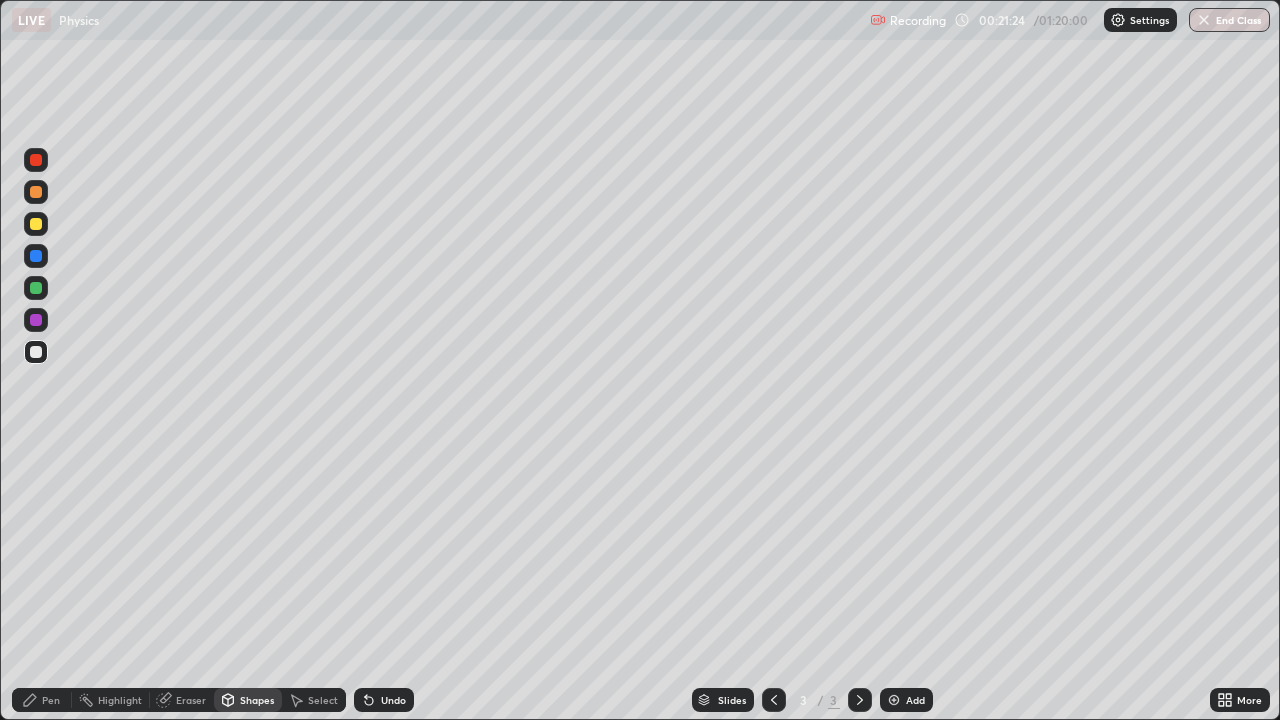 click on "Pen" at bounding box center (51, 700) 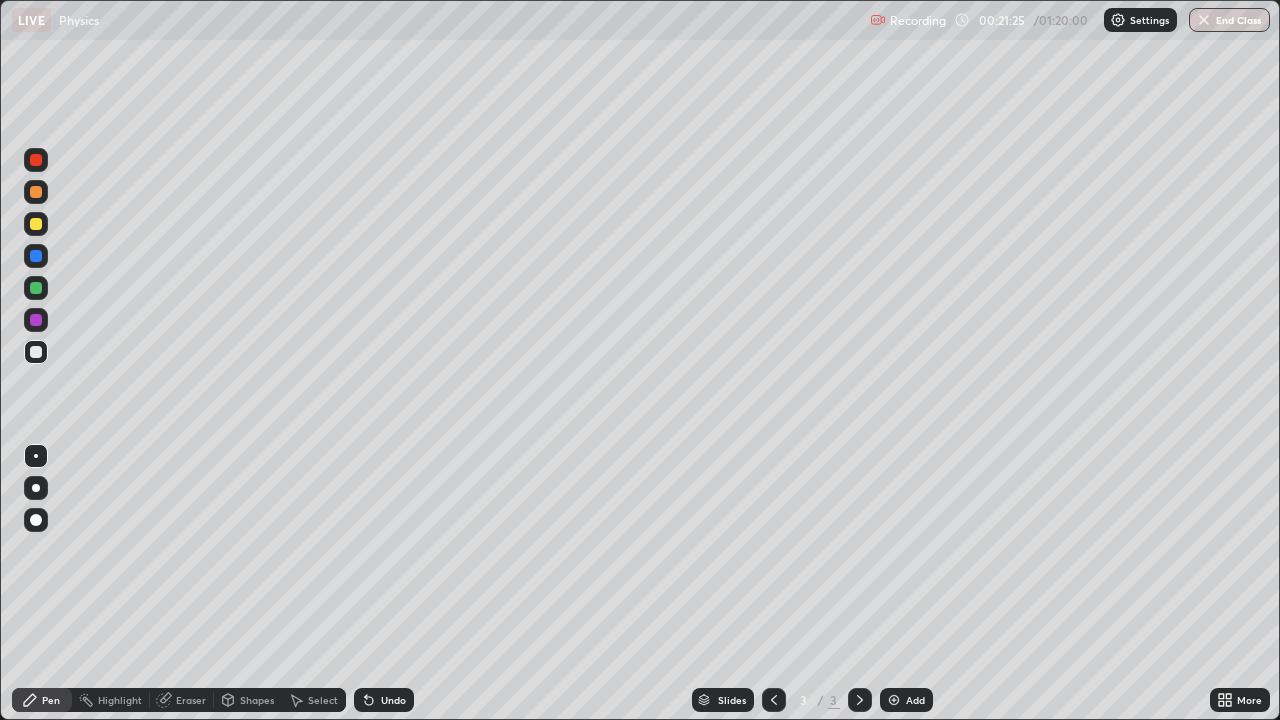 click at bounding box center (36, 192) 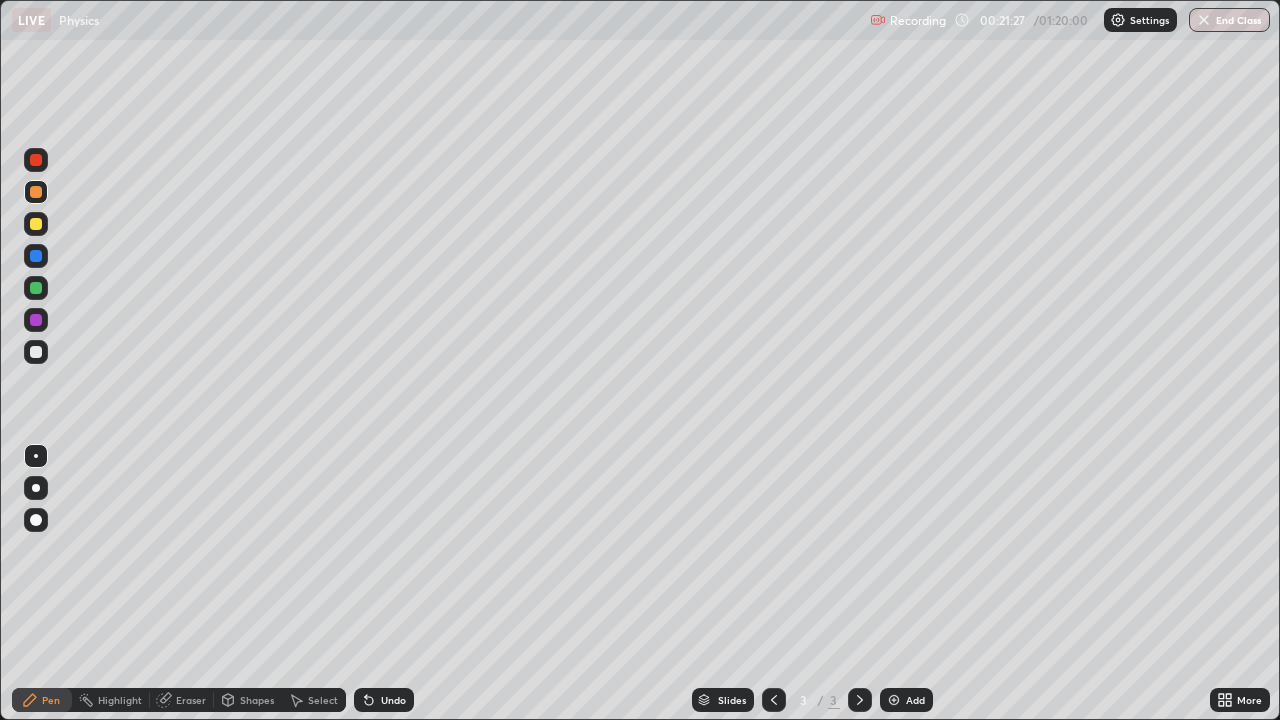 click on "Add" at bounding box center (915, 700) 